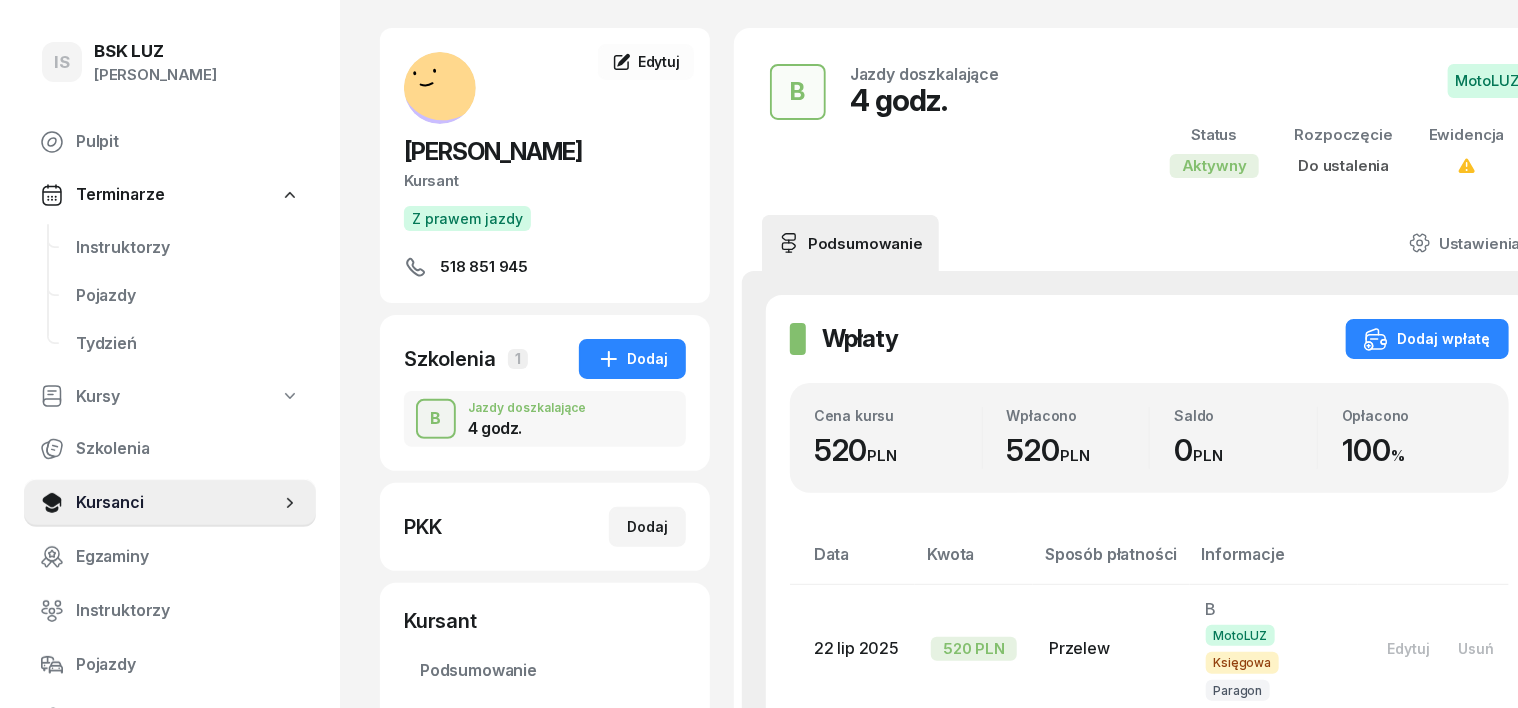 scroll, scrollTop: 0, scrollLeft: 0, axis: both 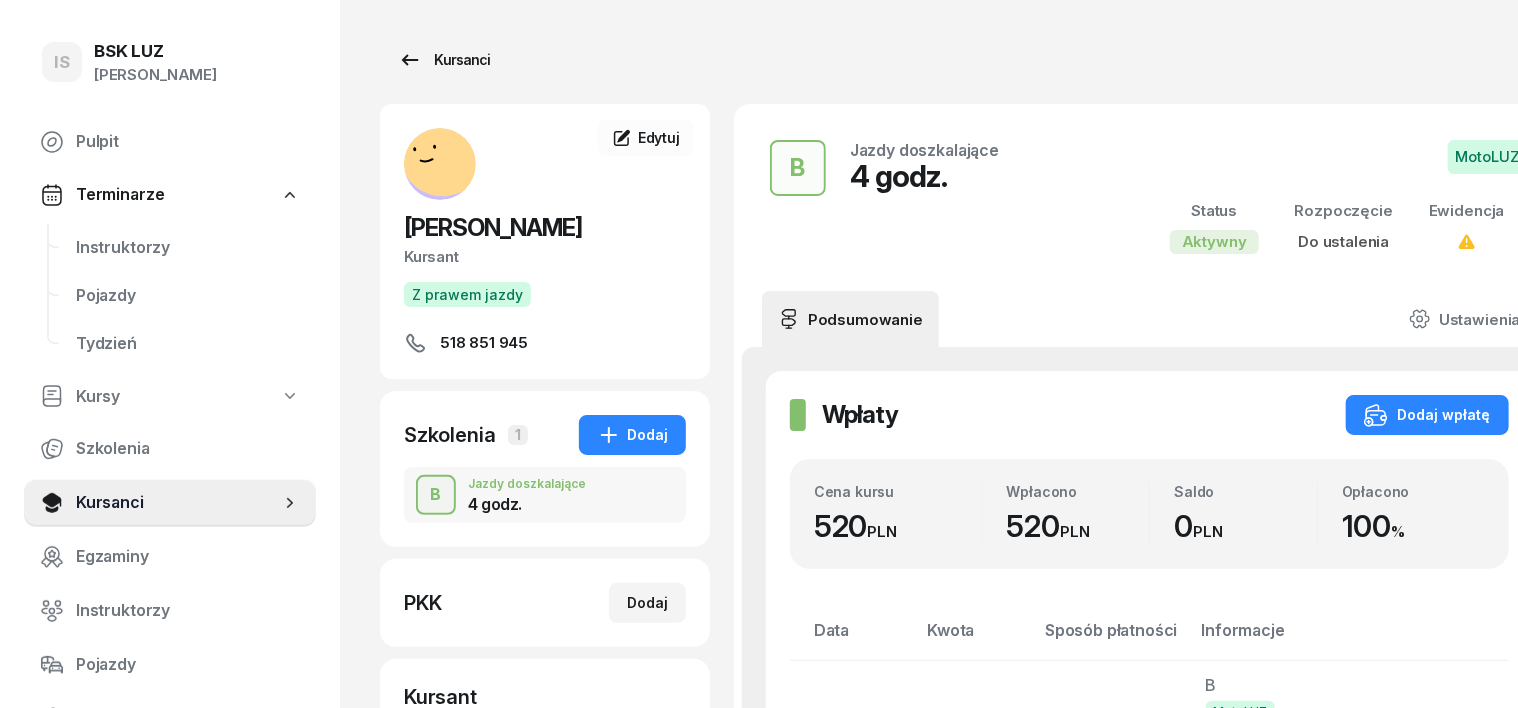 click on "Kursanci" at bounding box center [444, 60] 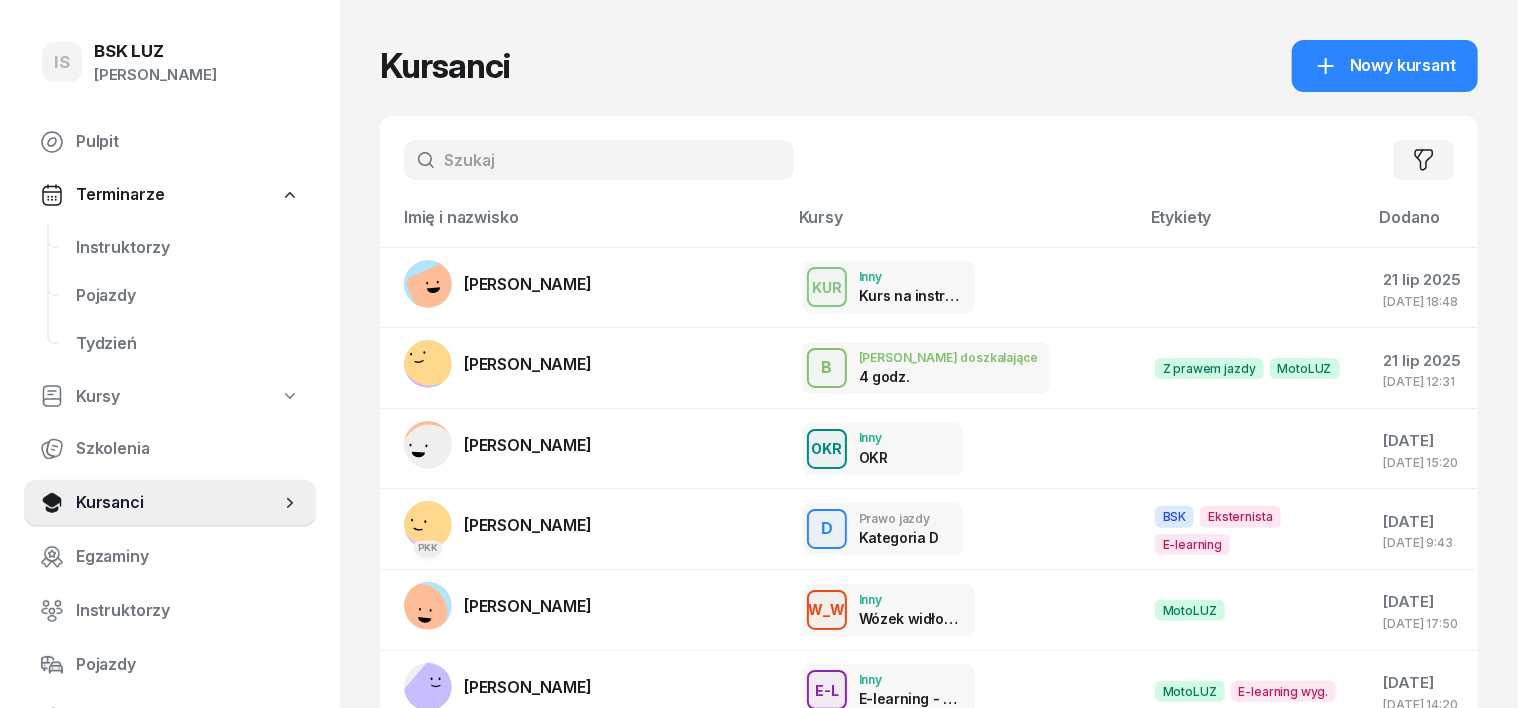 click at bounding box center [599, 160] 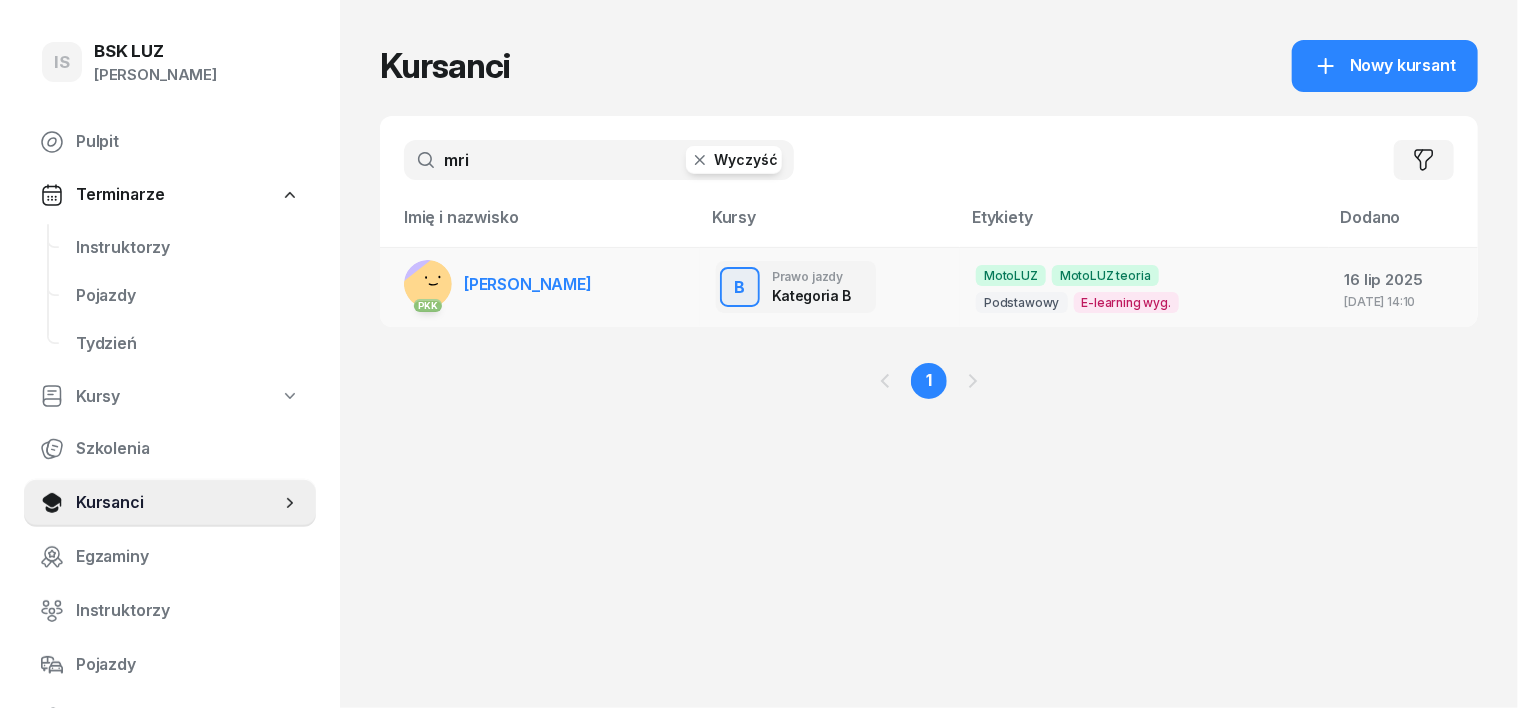 type on "mri" 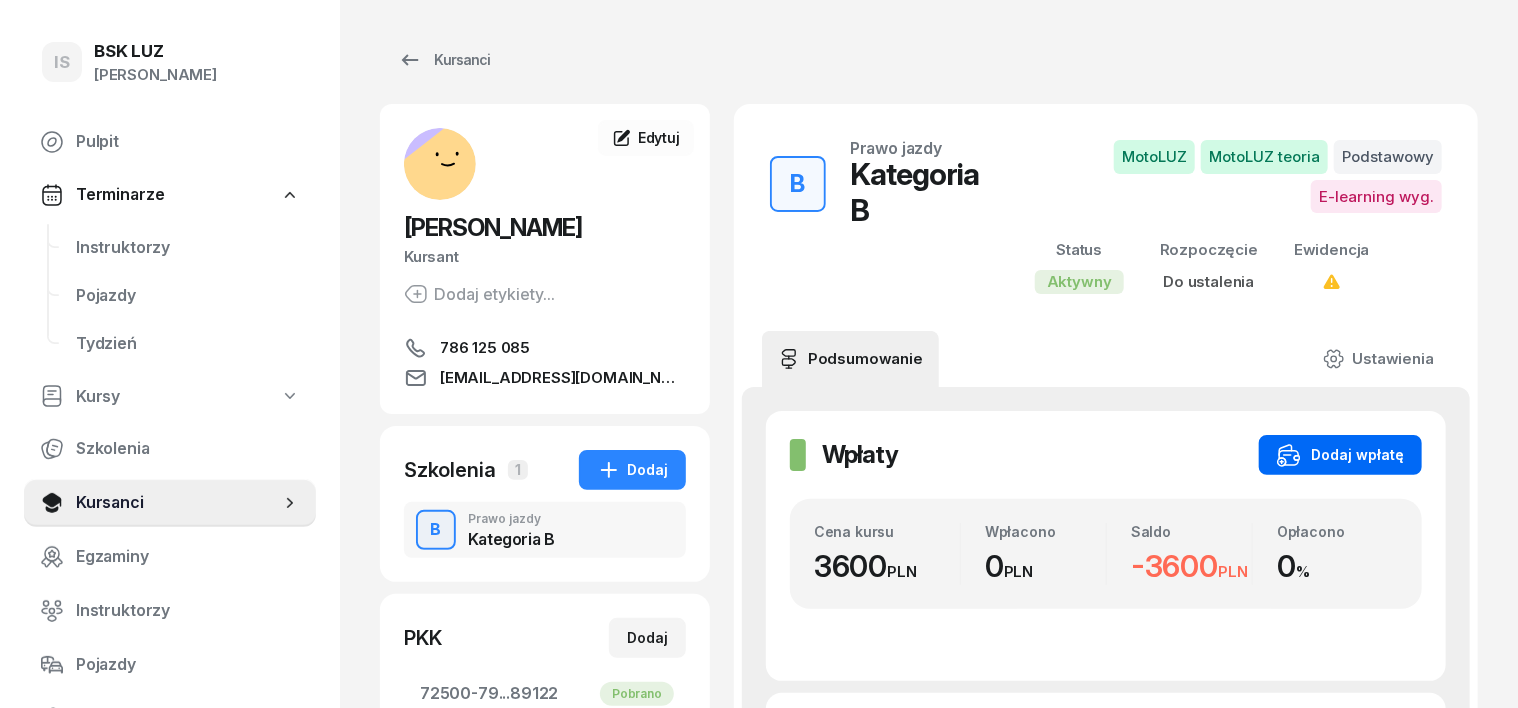 click on "Dodaj wpłatę" at bounding box center (1340, 455) 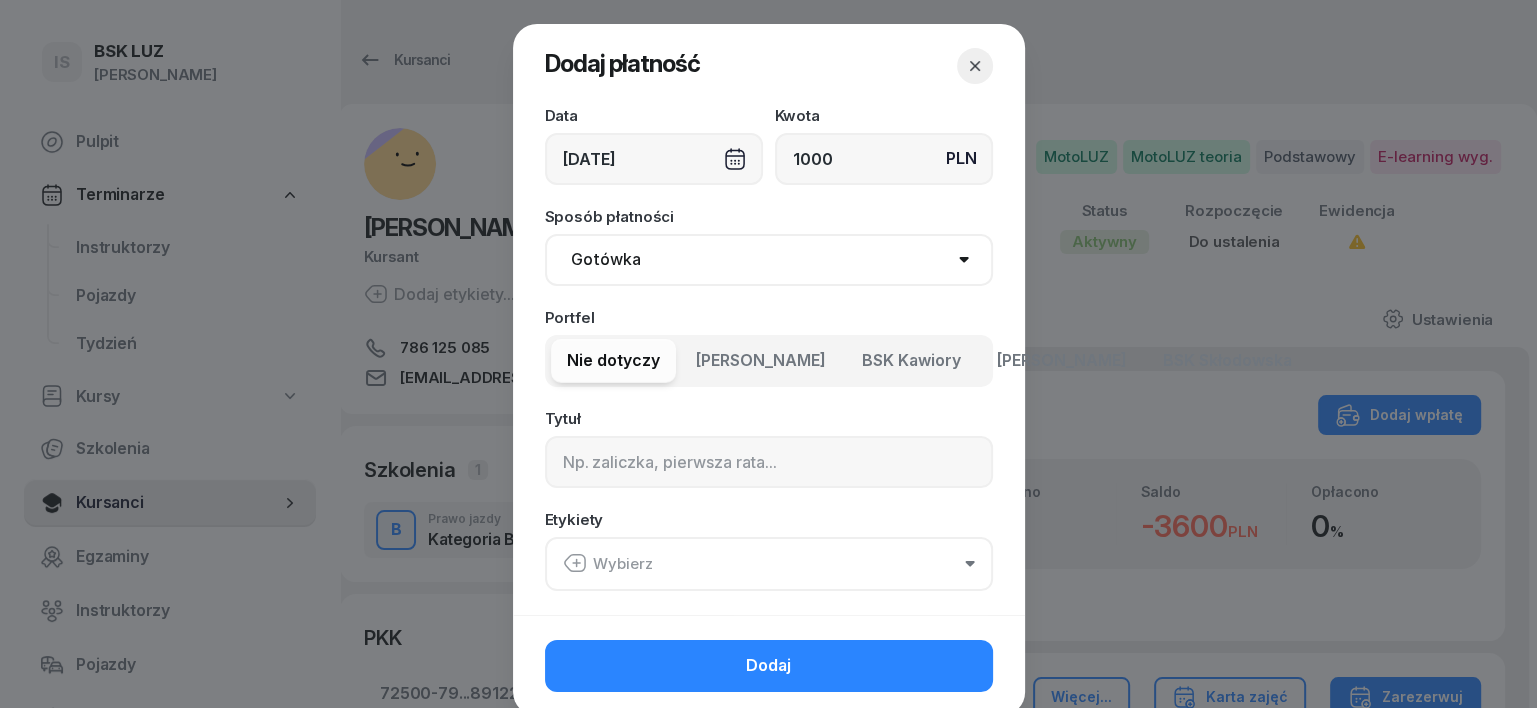 type on "1000" 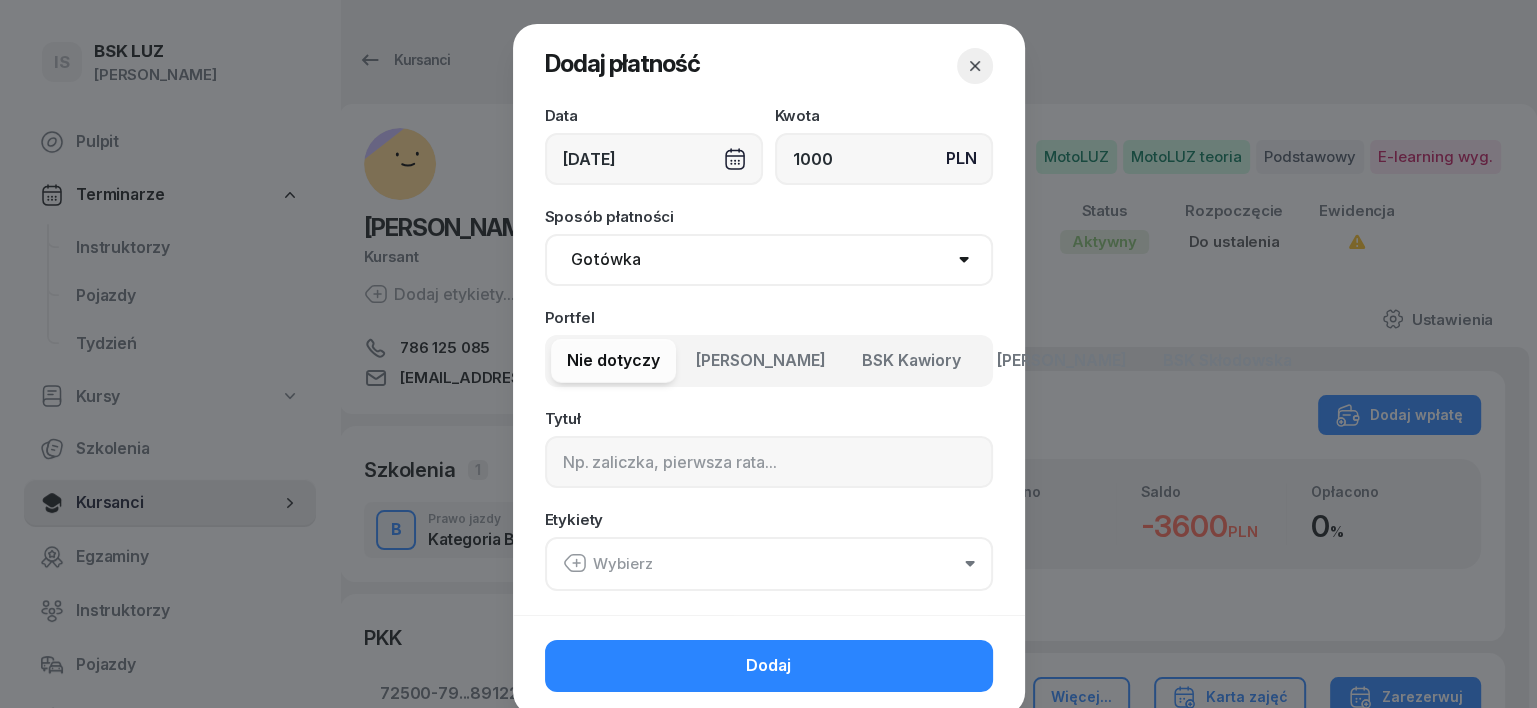select on "transfer" 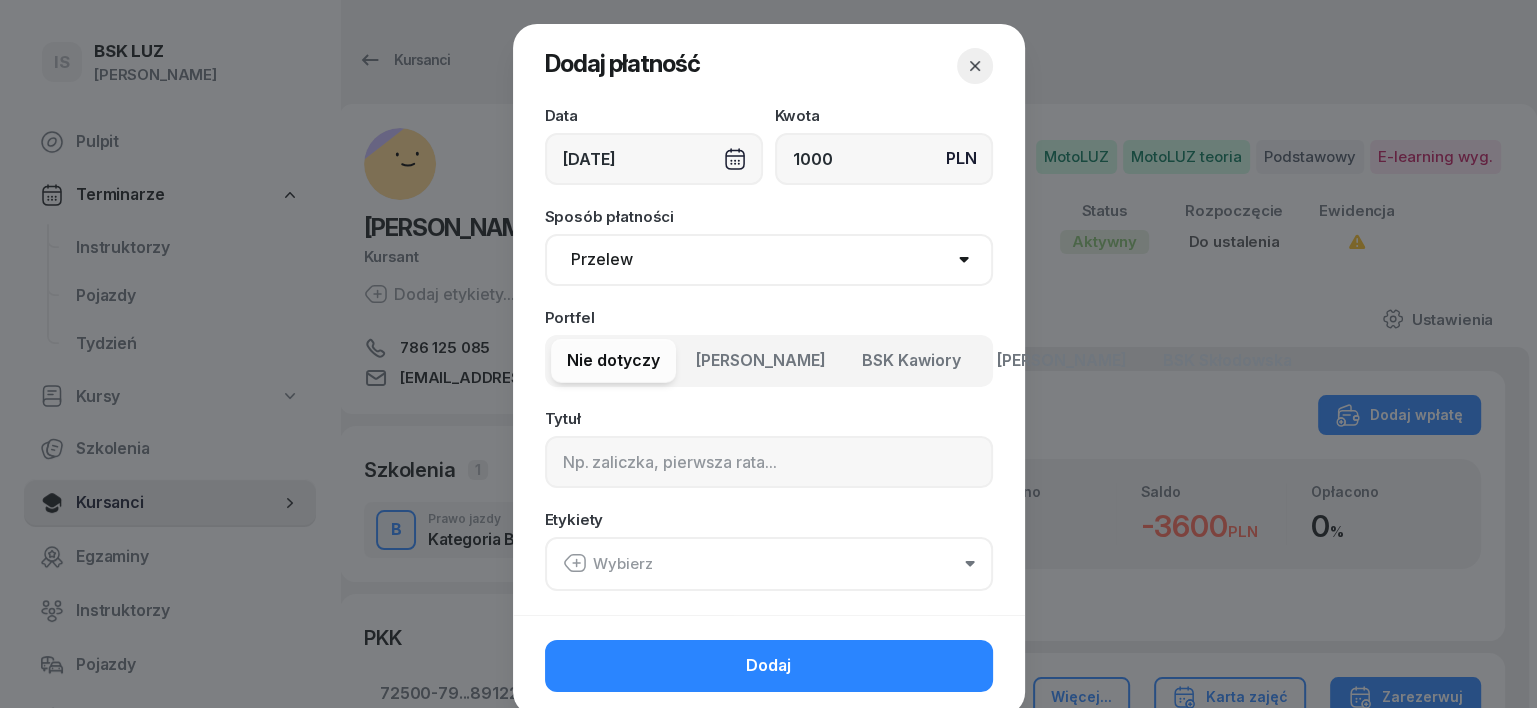 click on "Gotówka Karta Przelew Płatności online BLIK" at bounding box center [769, 260] 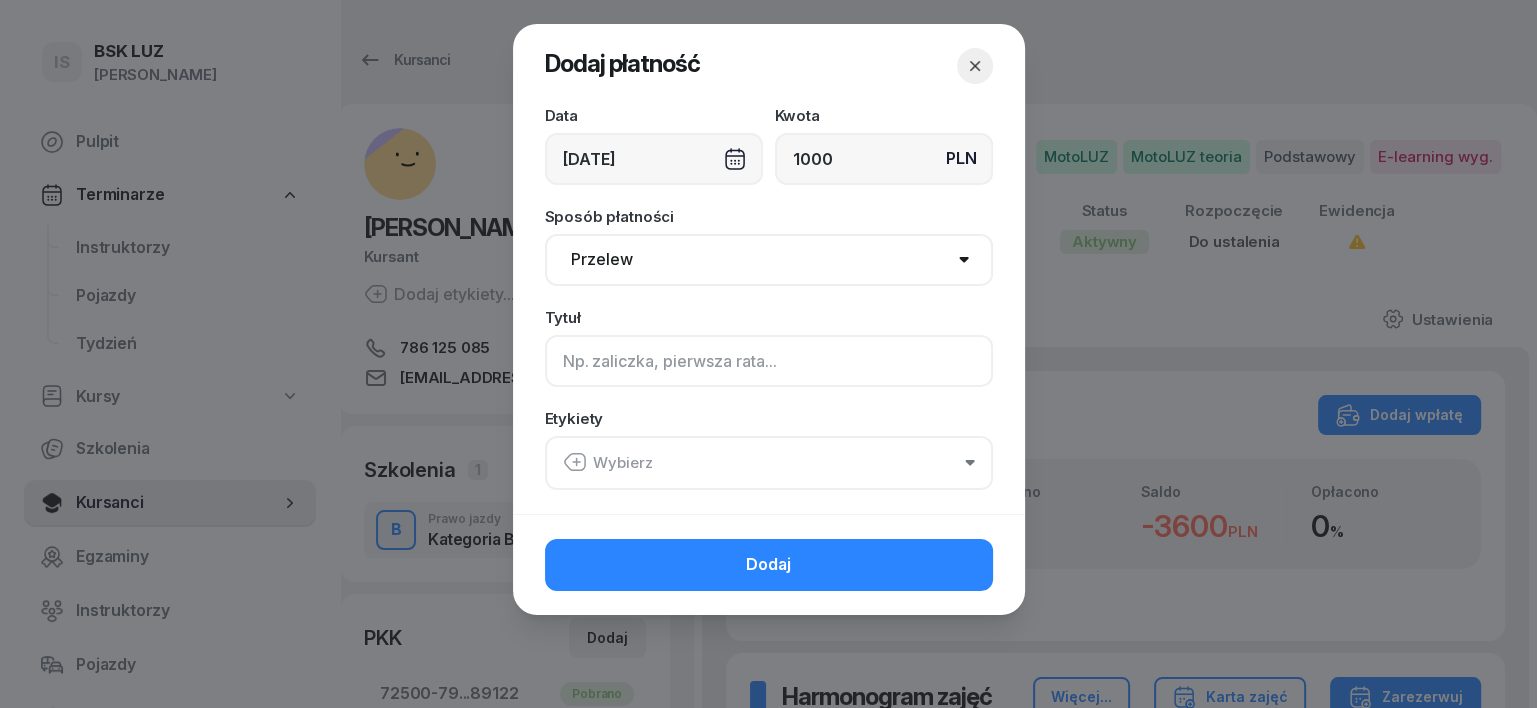 click 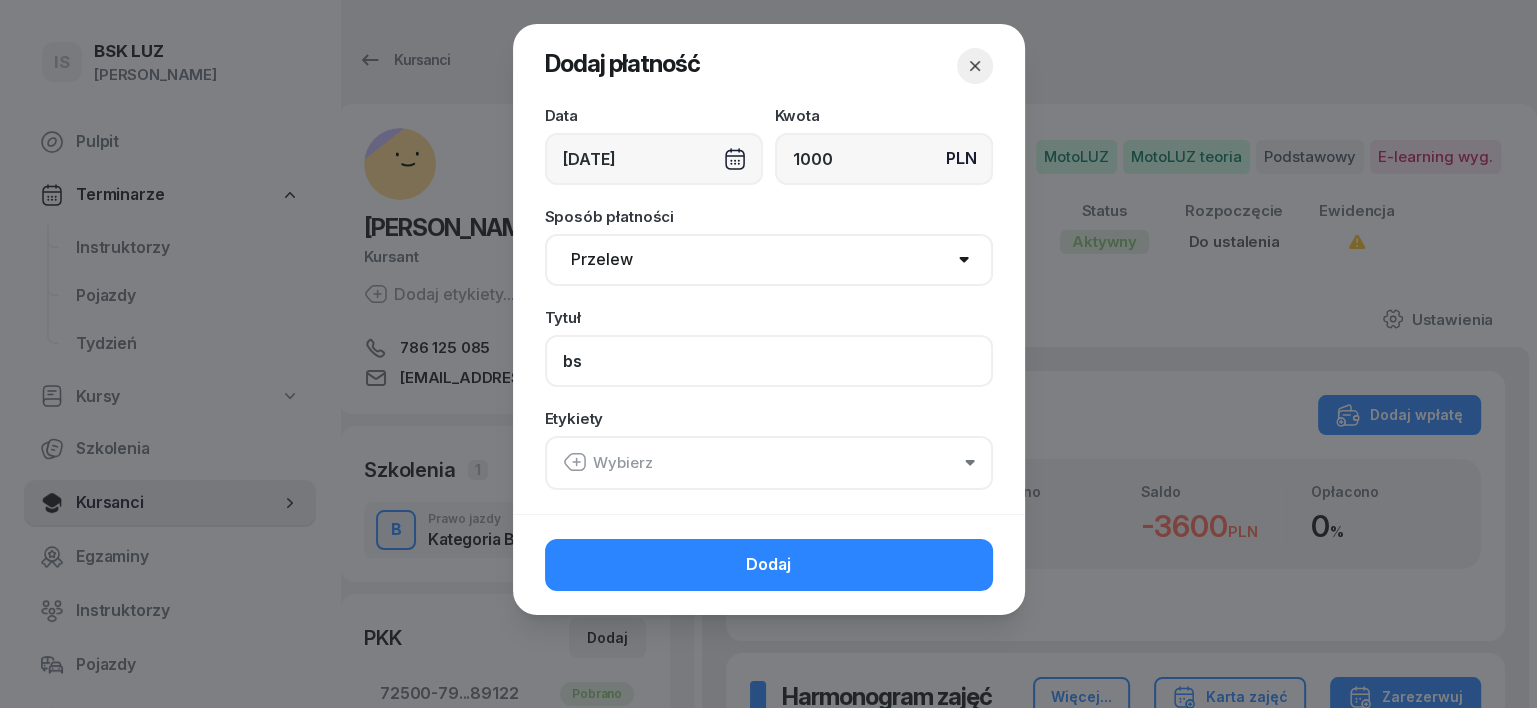 type on "b" 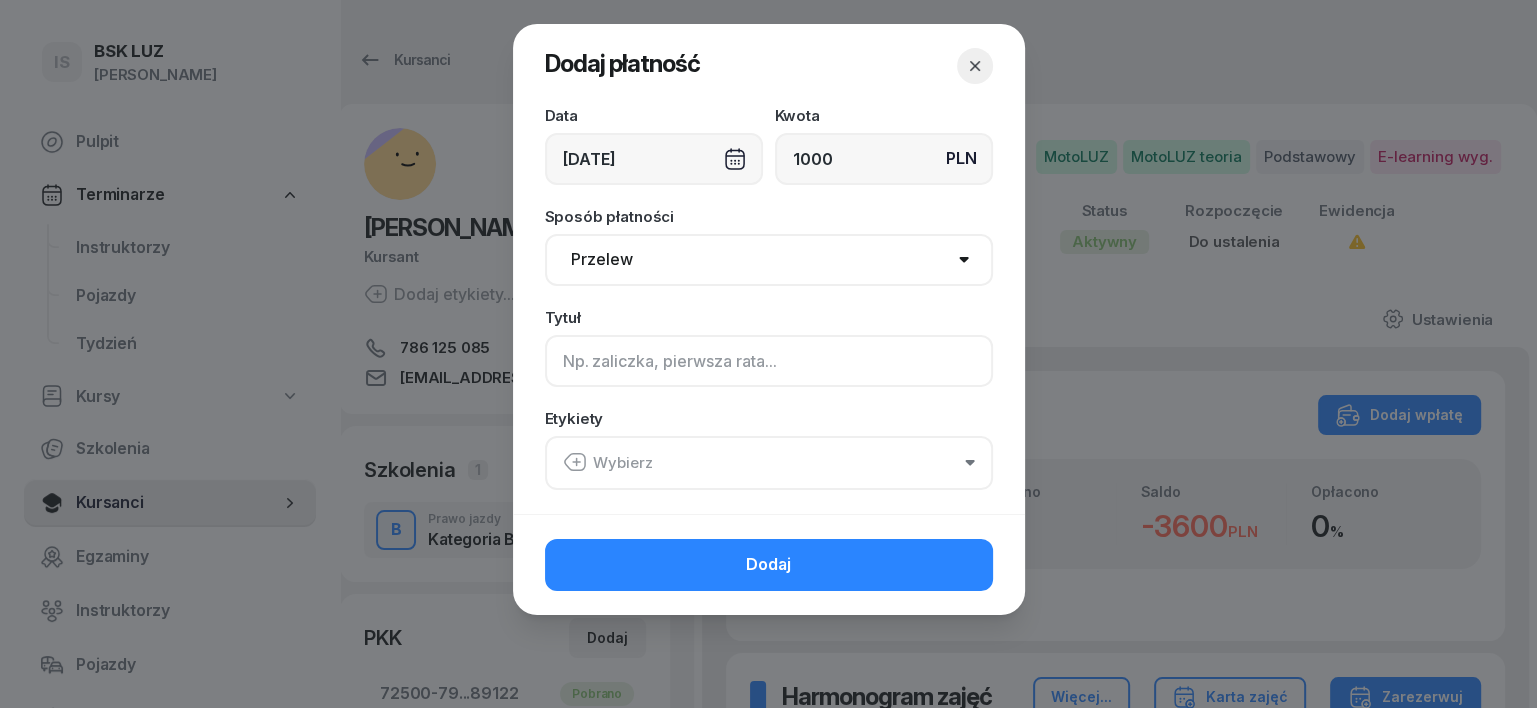 type on "b" 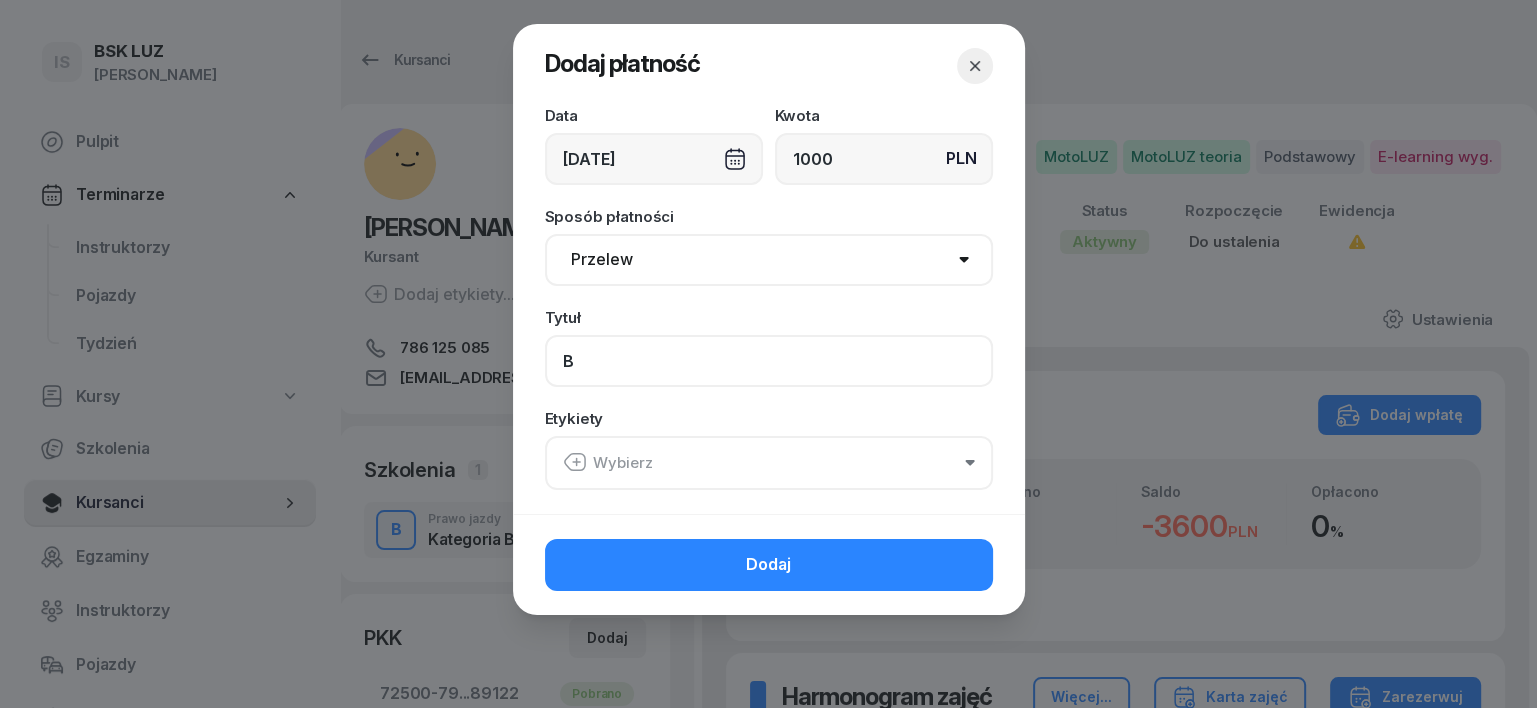 type on "B" 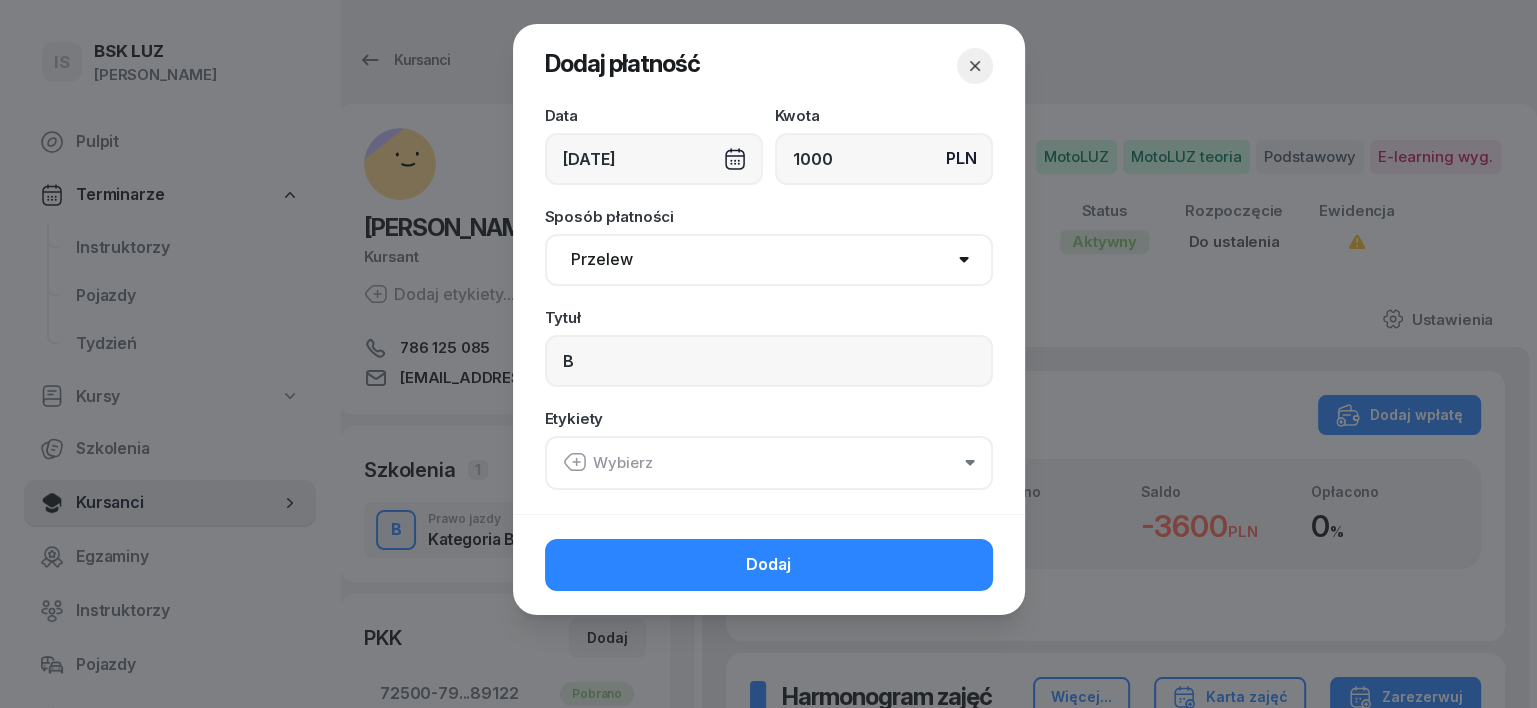 click 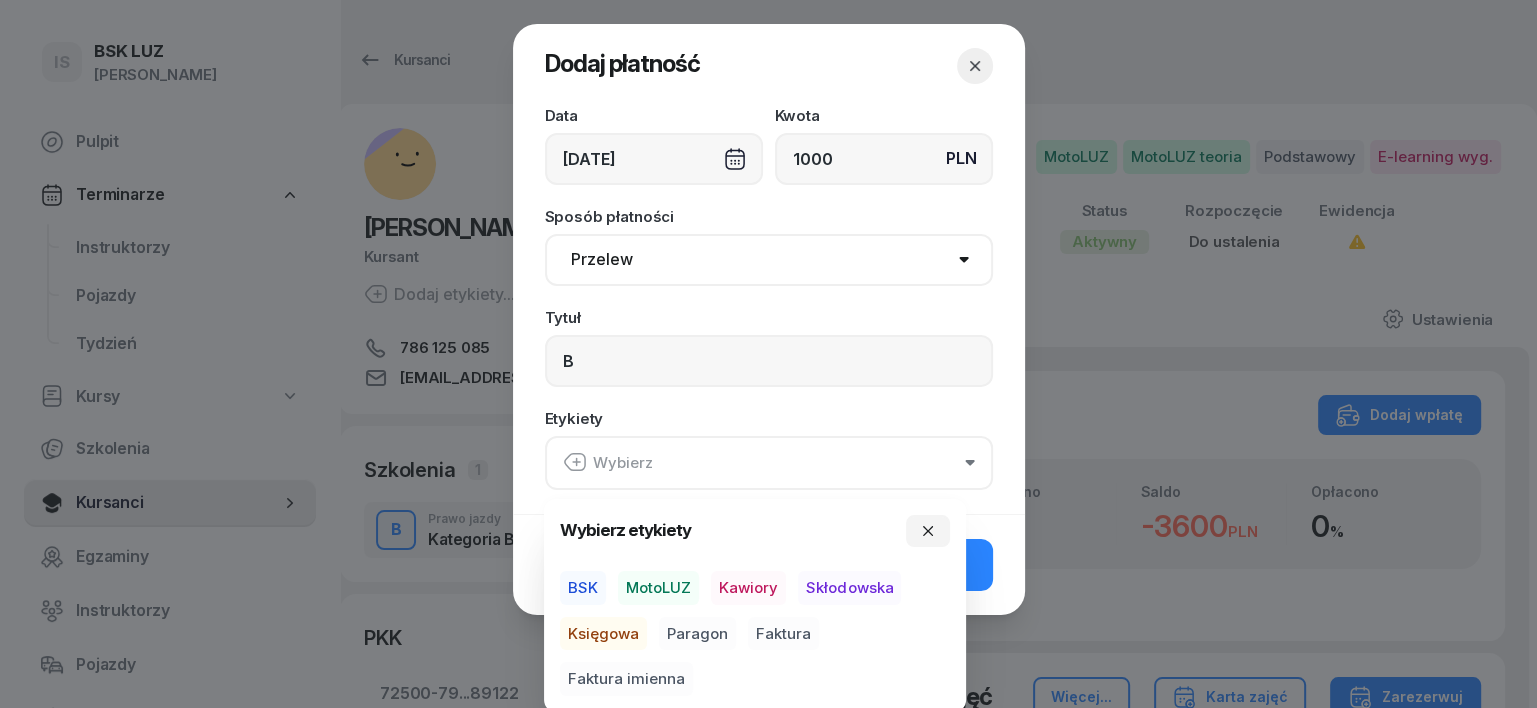 click on "MotoLUZ" at bounding box center (658, 588) 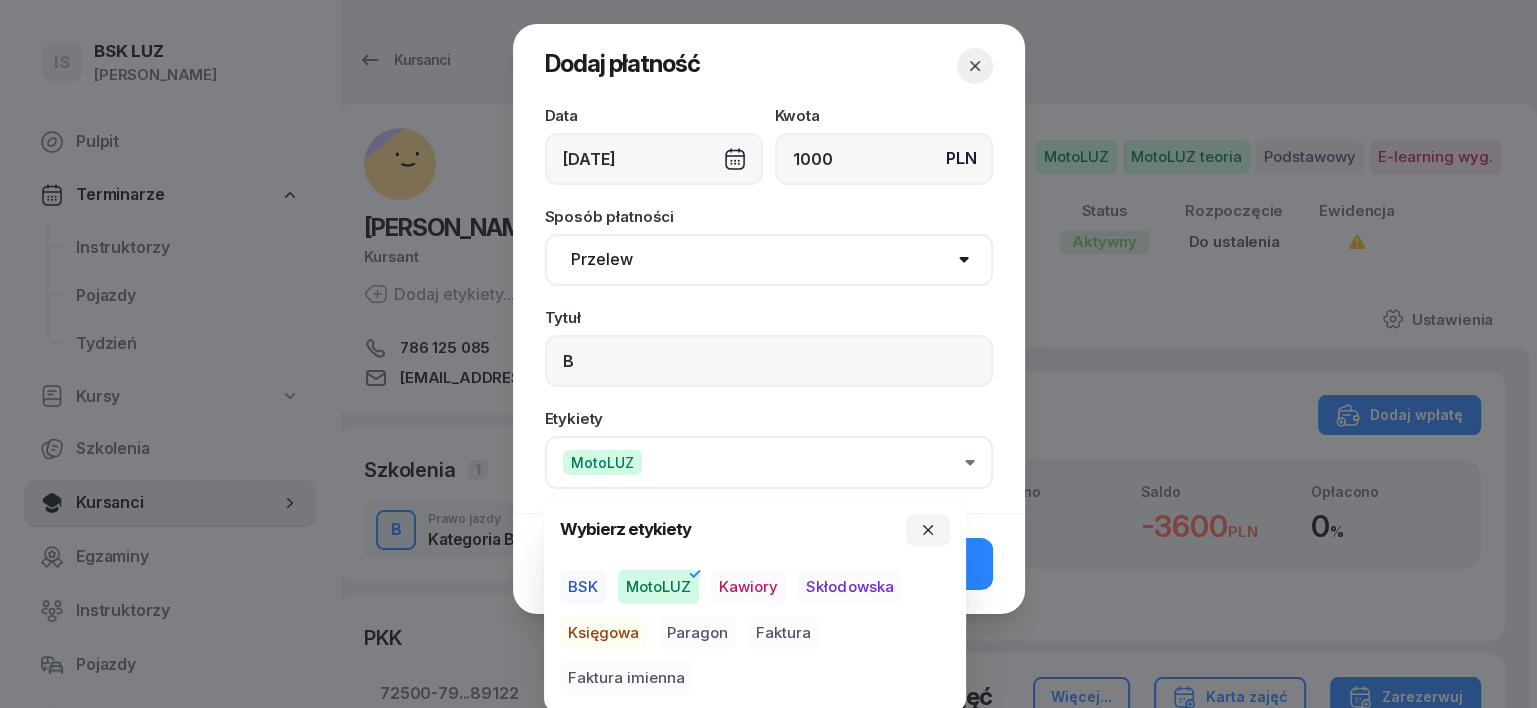 drag, startPoint x: 638, startPoint y: 625, endPoint x: 665, endPoint y: 633, distance: 28.160255 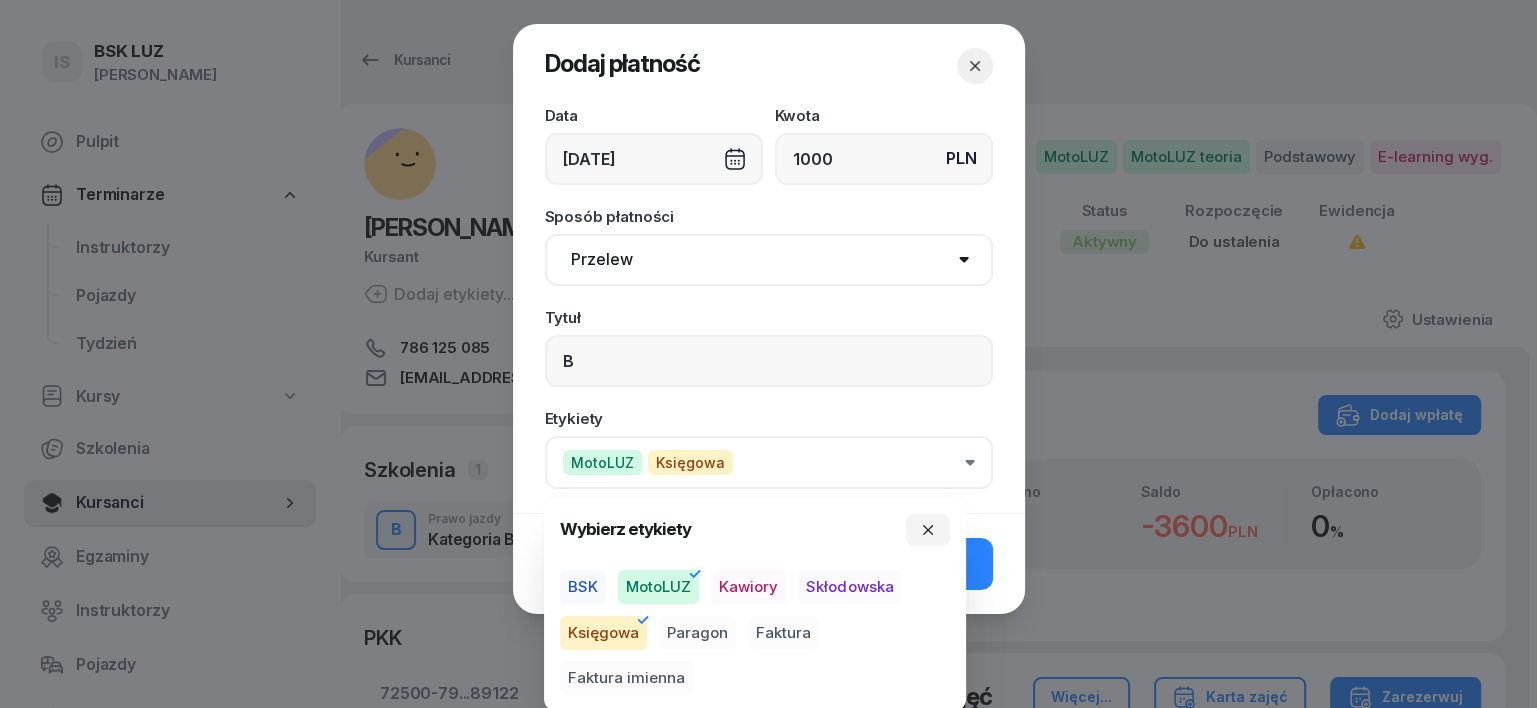 click on "Paragon" at bounding box center [697, 633] 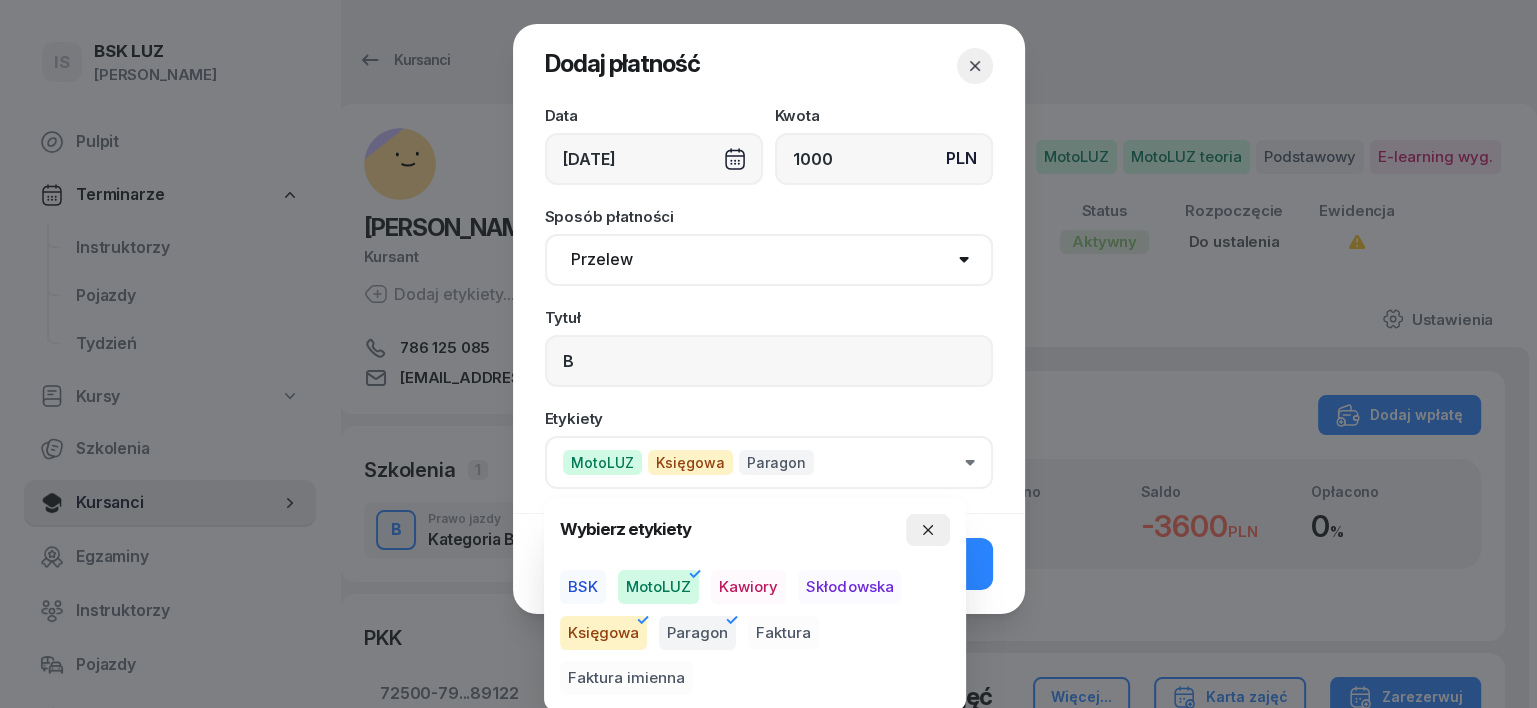 click 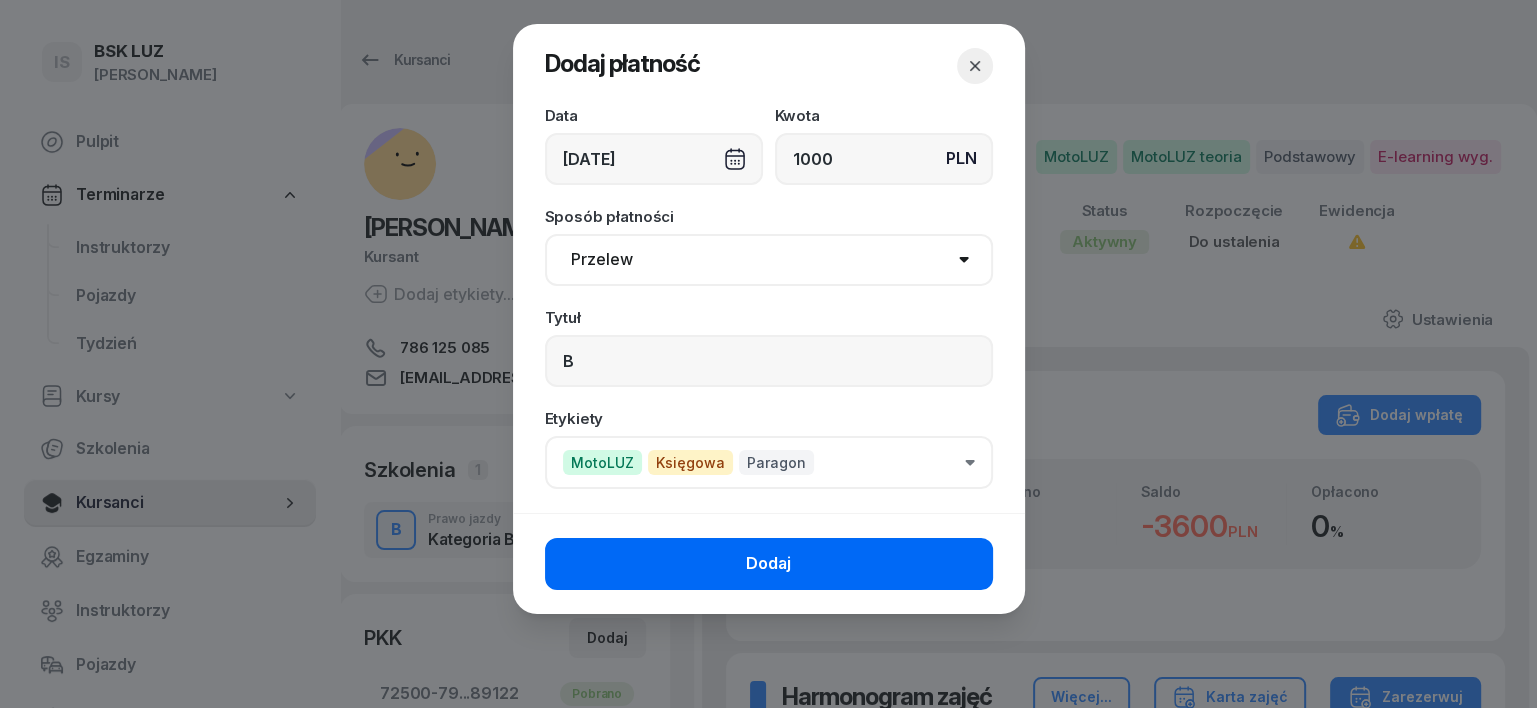 click on "Dodaj" 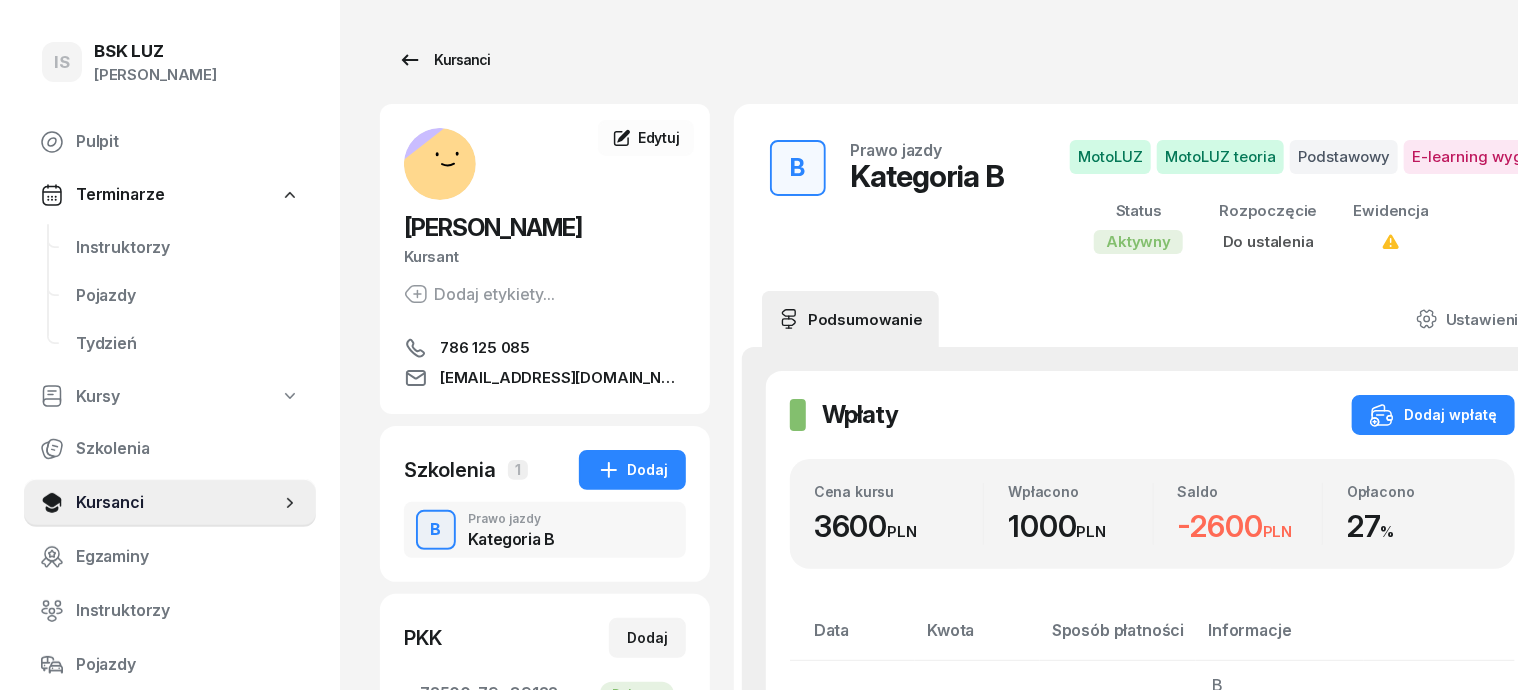 click on "Kursanci" at bounding box center (444, 60) 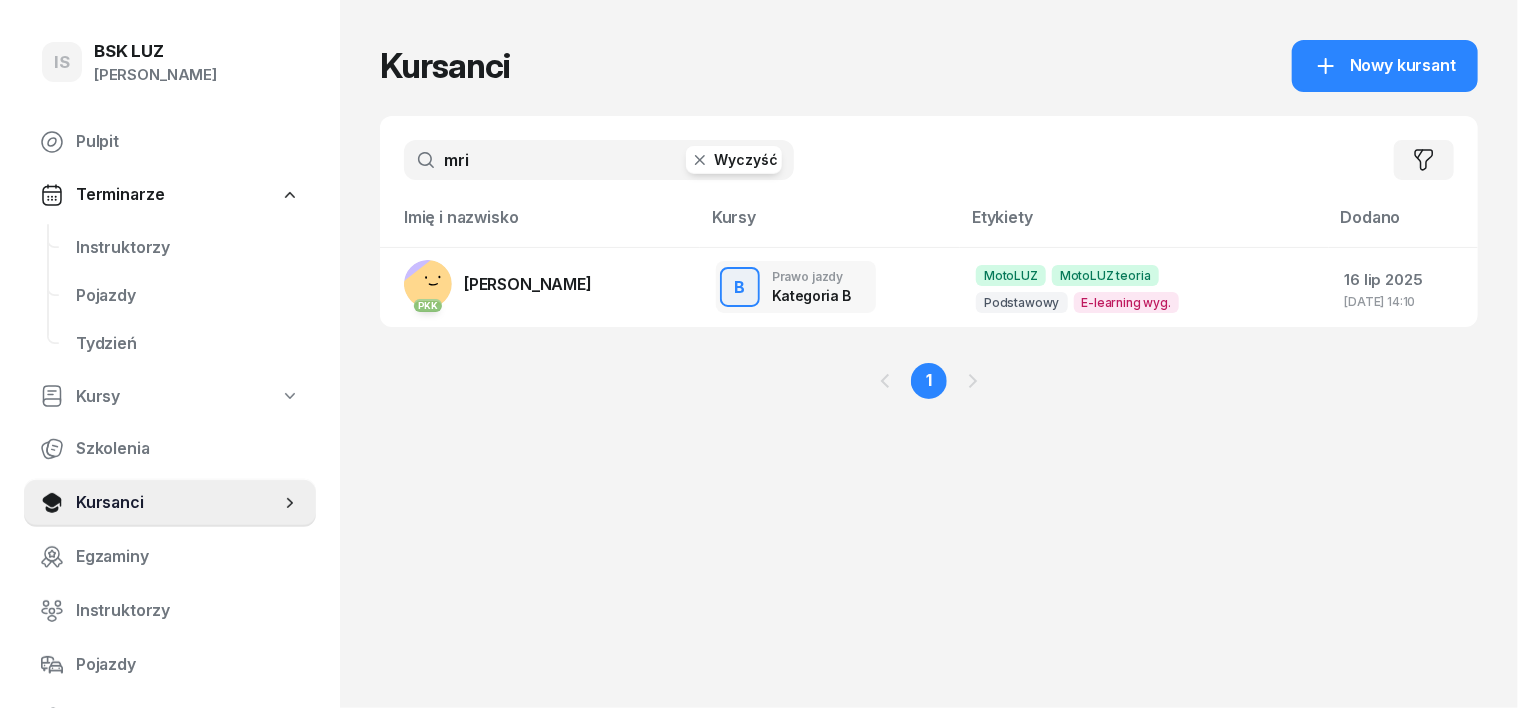 click on "mri" at bounding box center (599, 160) 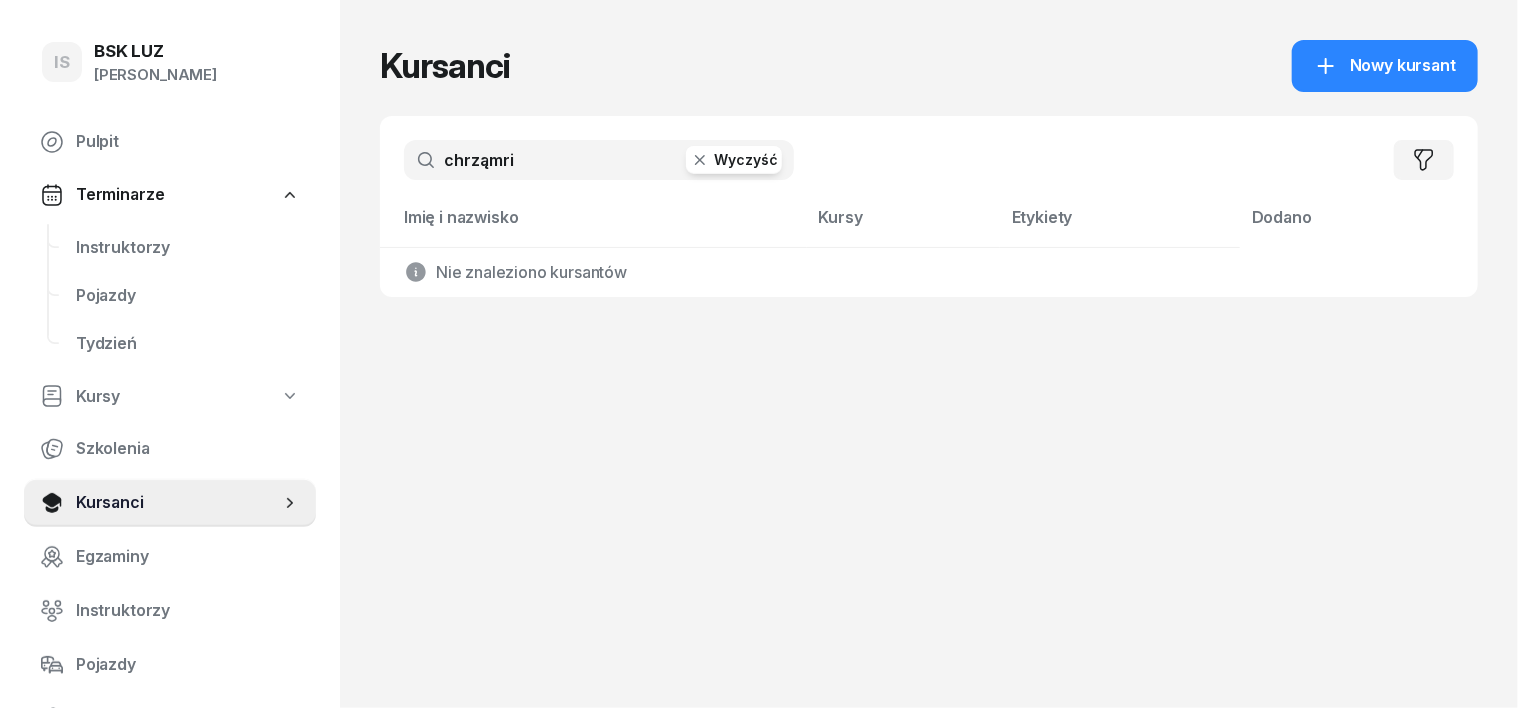 click on "chrząmri" at bounding box center (599, 160) 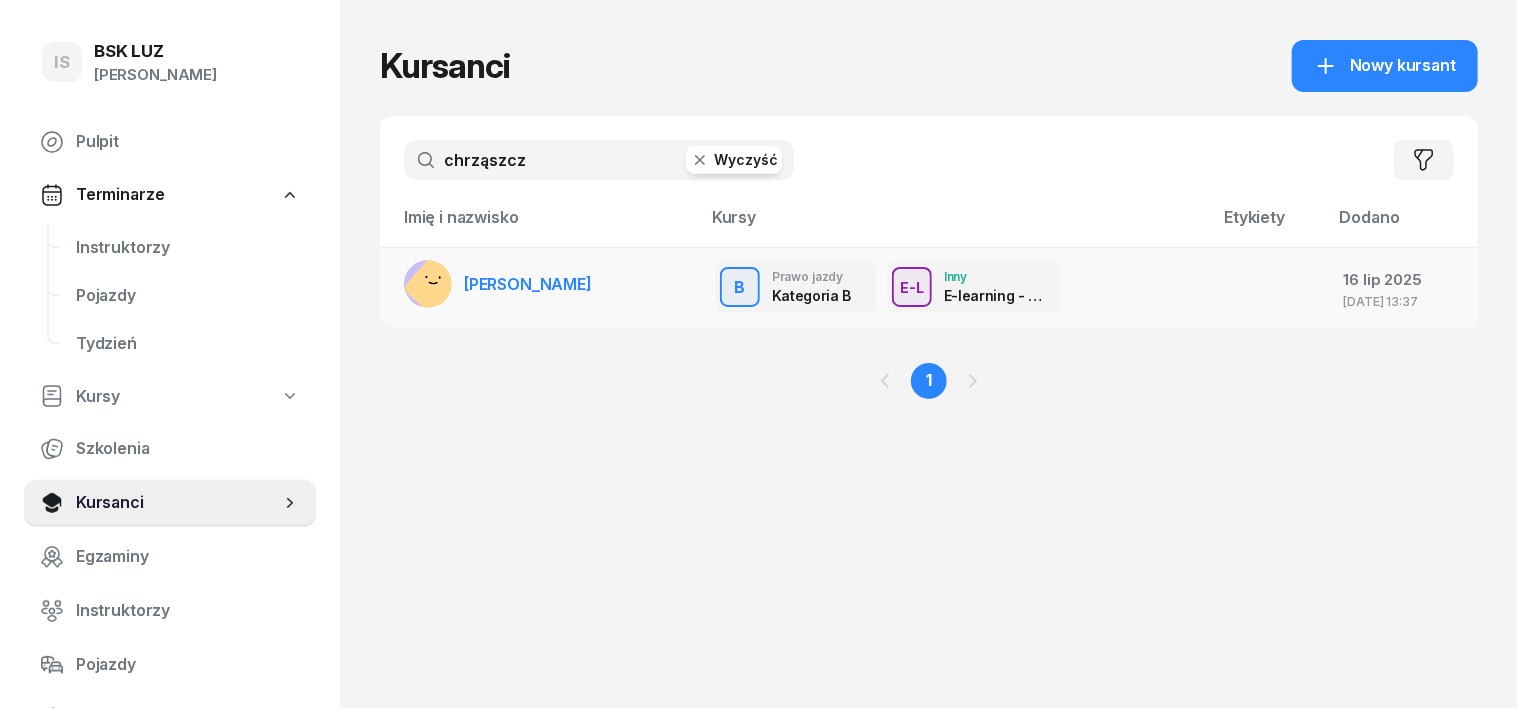 type on "chrząszcz" 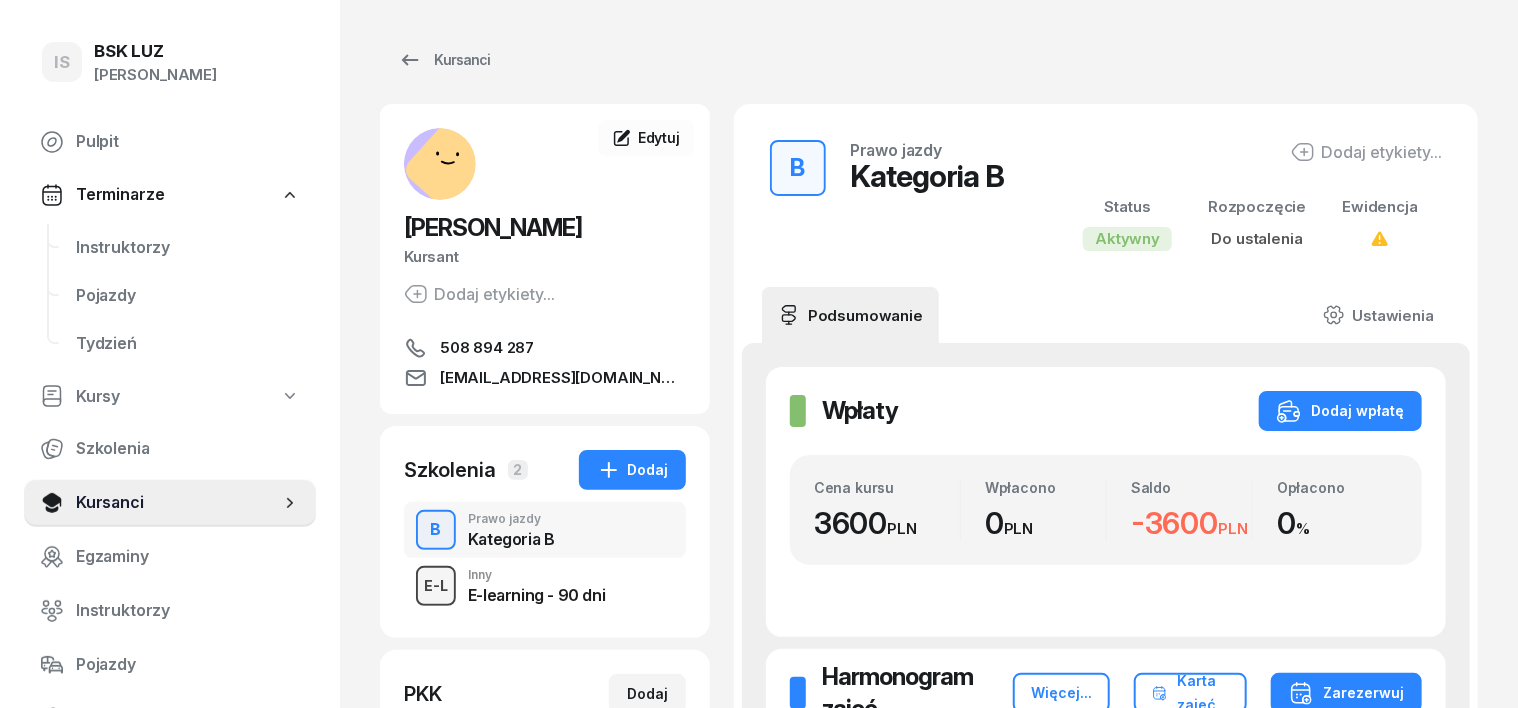 click on "E-L" at bounding box center (436, 585) 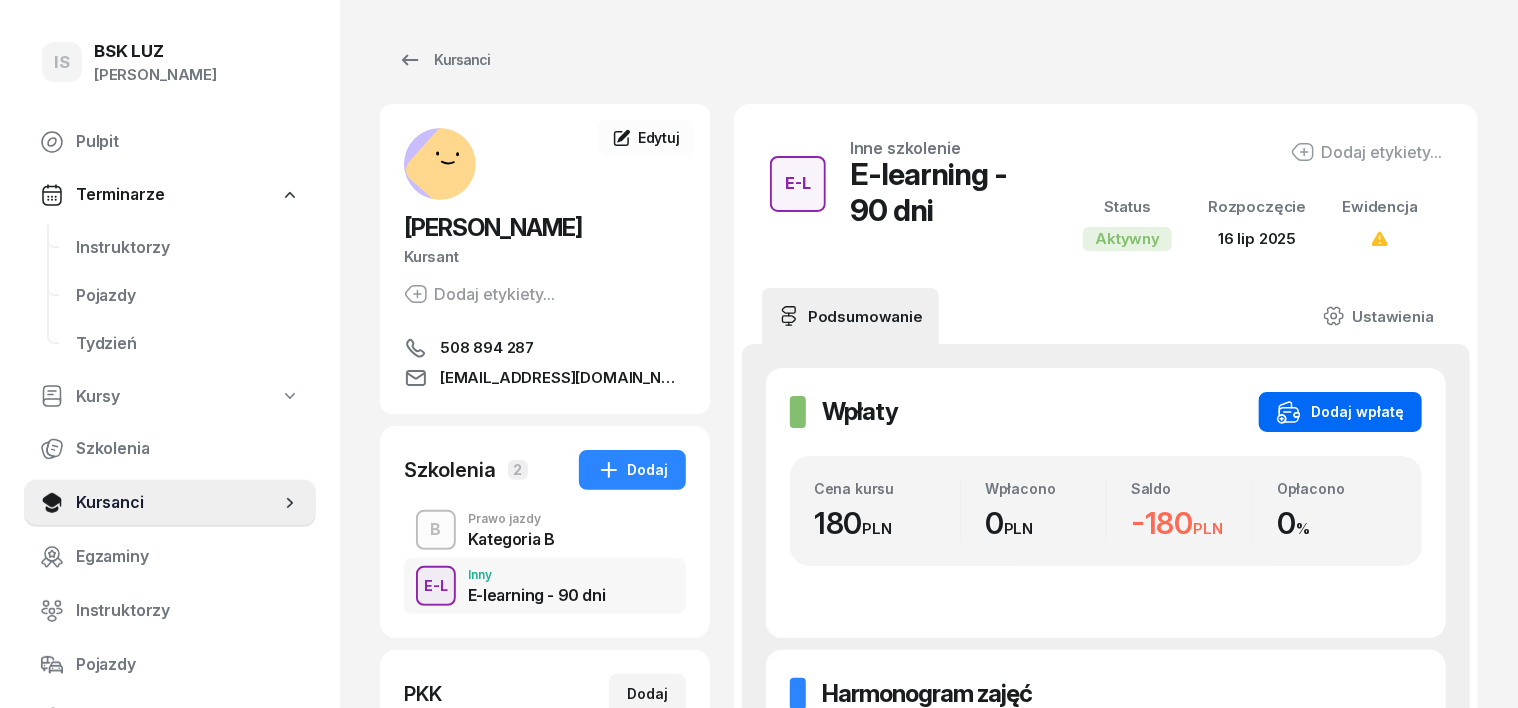 click on "Dodaj wpłatę" at bounding box center [1340, 412] 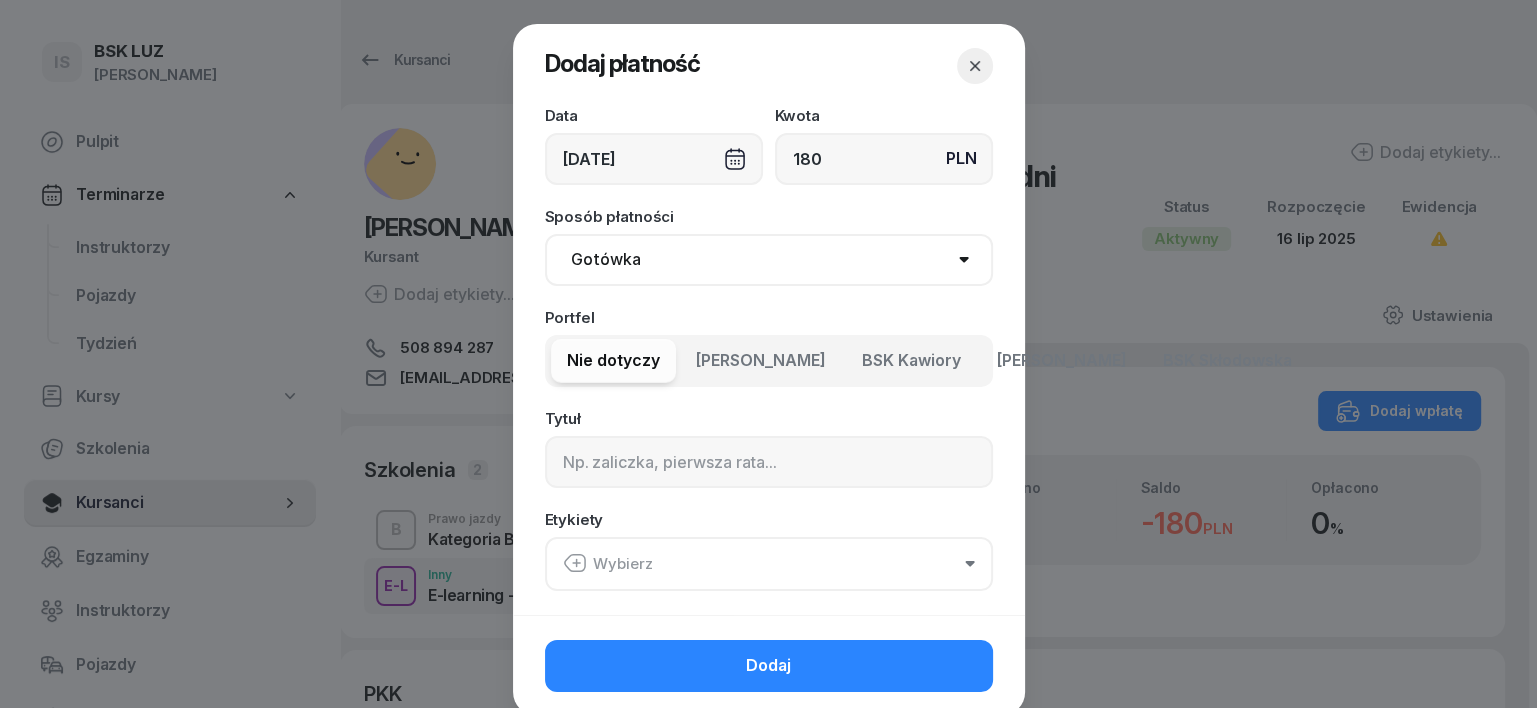 type on "180" 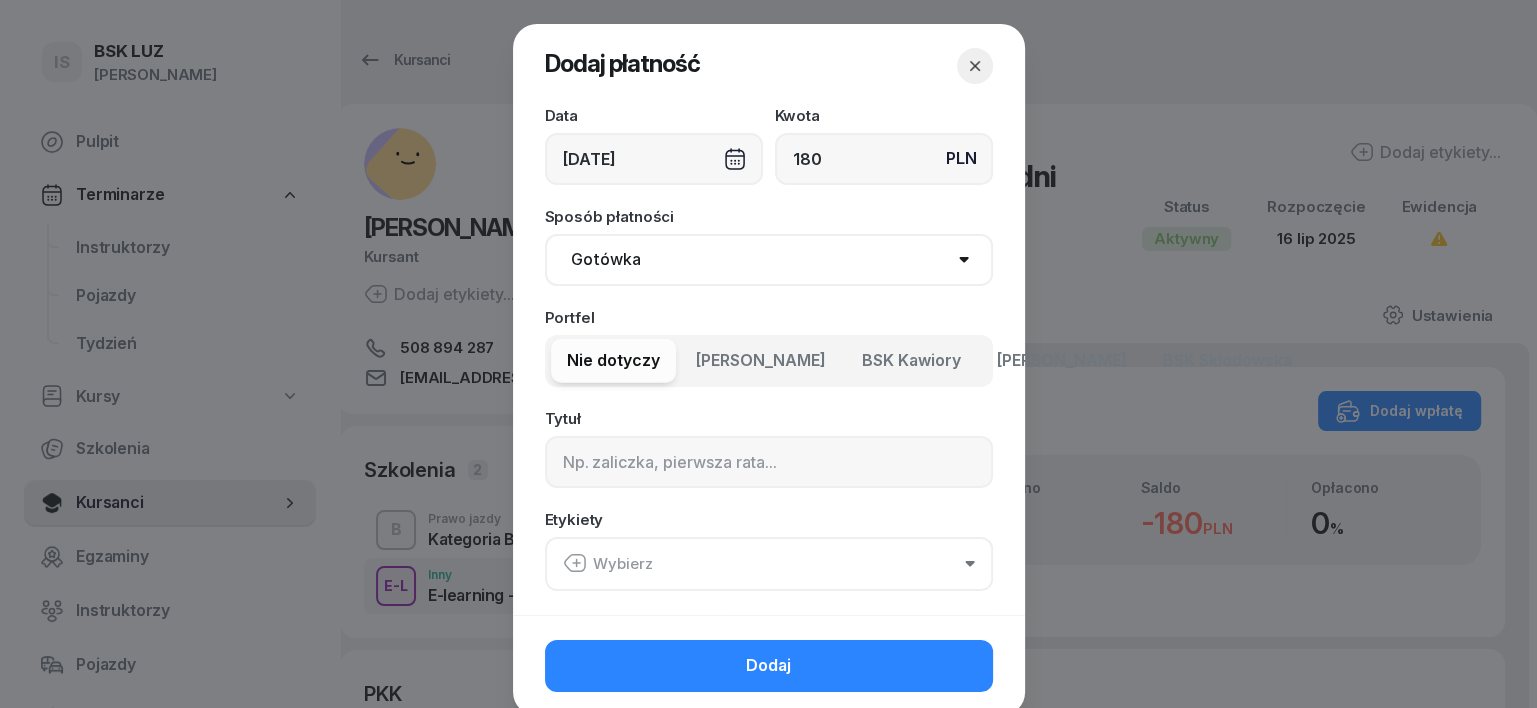 select on "transfer" 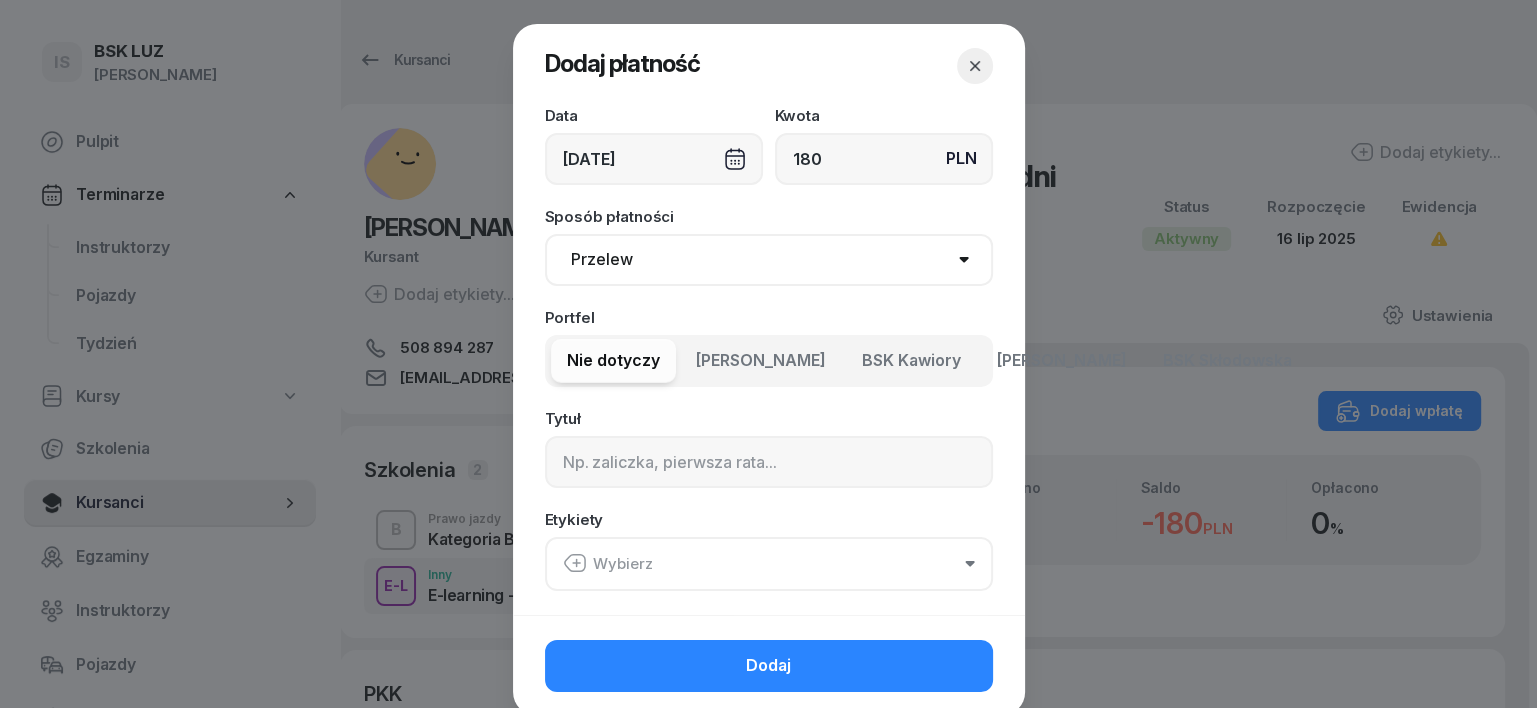 click on "Gotówka Karta Przelew Płatności online BLIK" at bounding box center [769, 260] 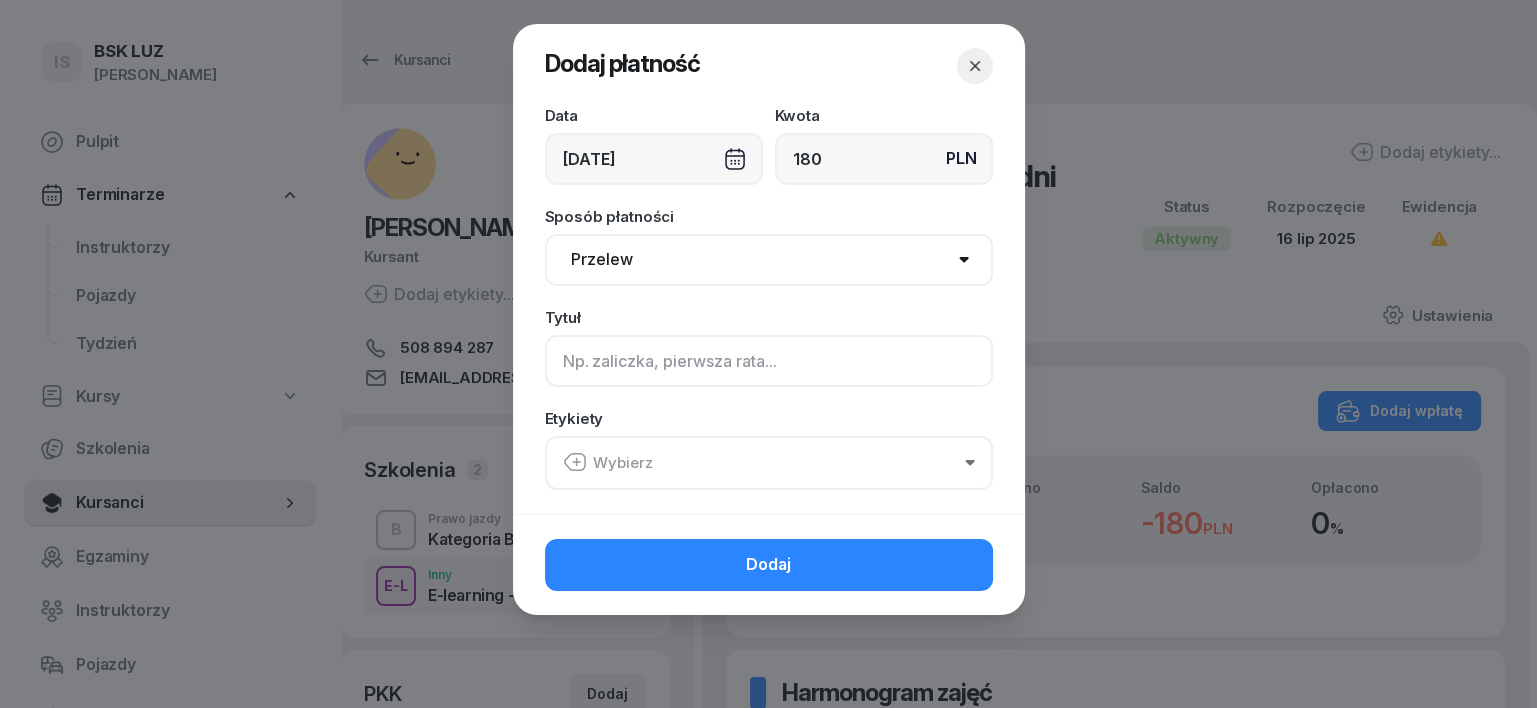 click 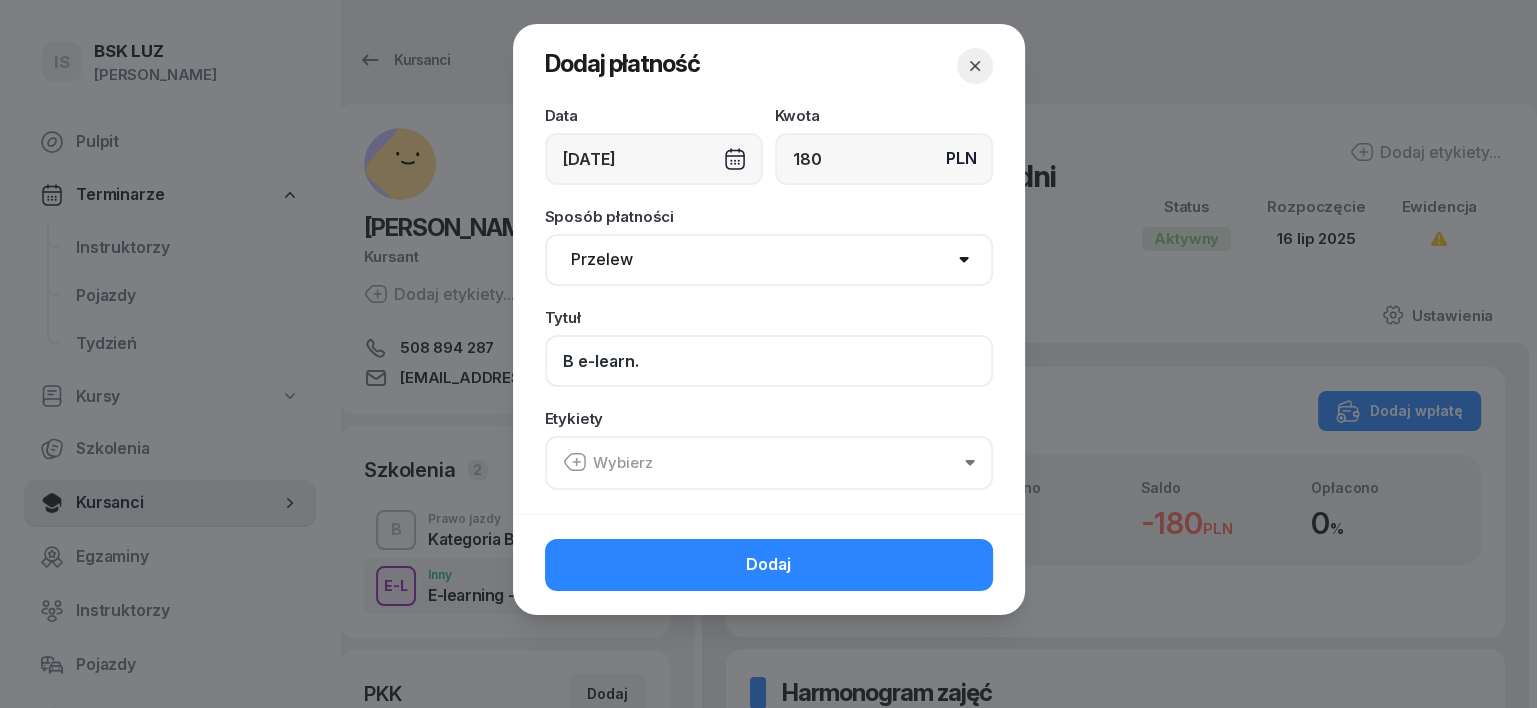 type on "B e-learn." 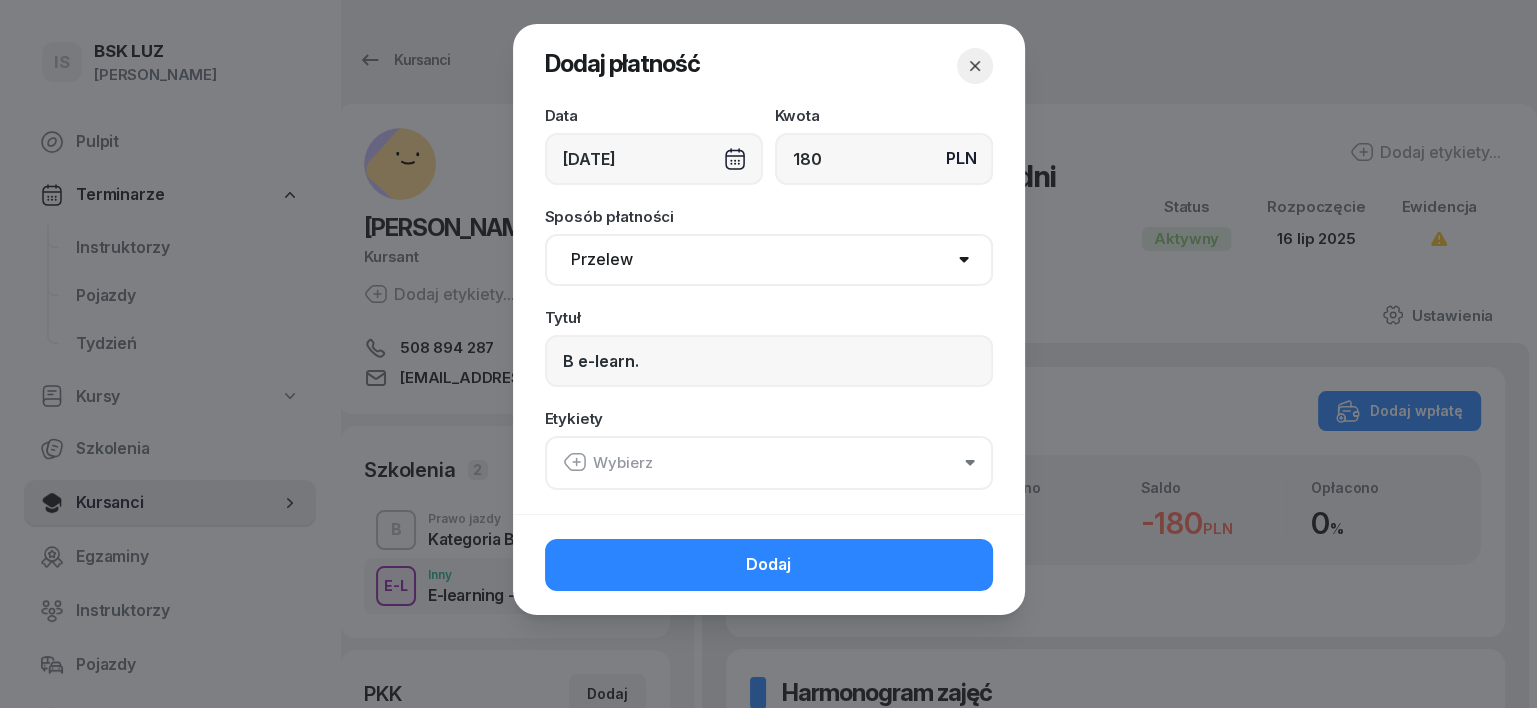 click 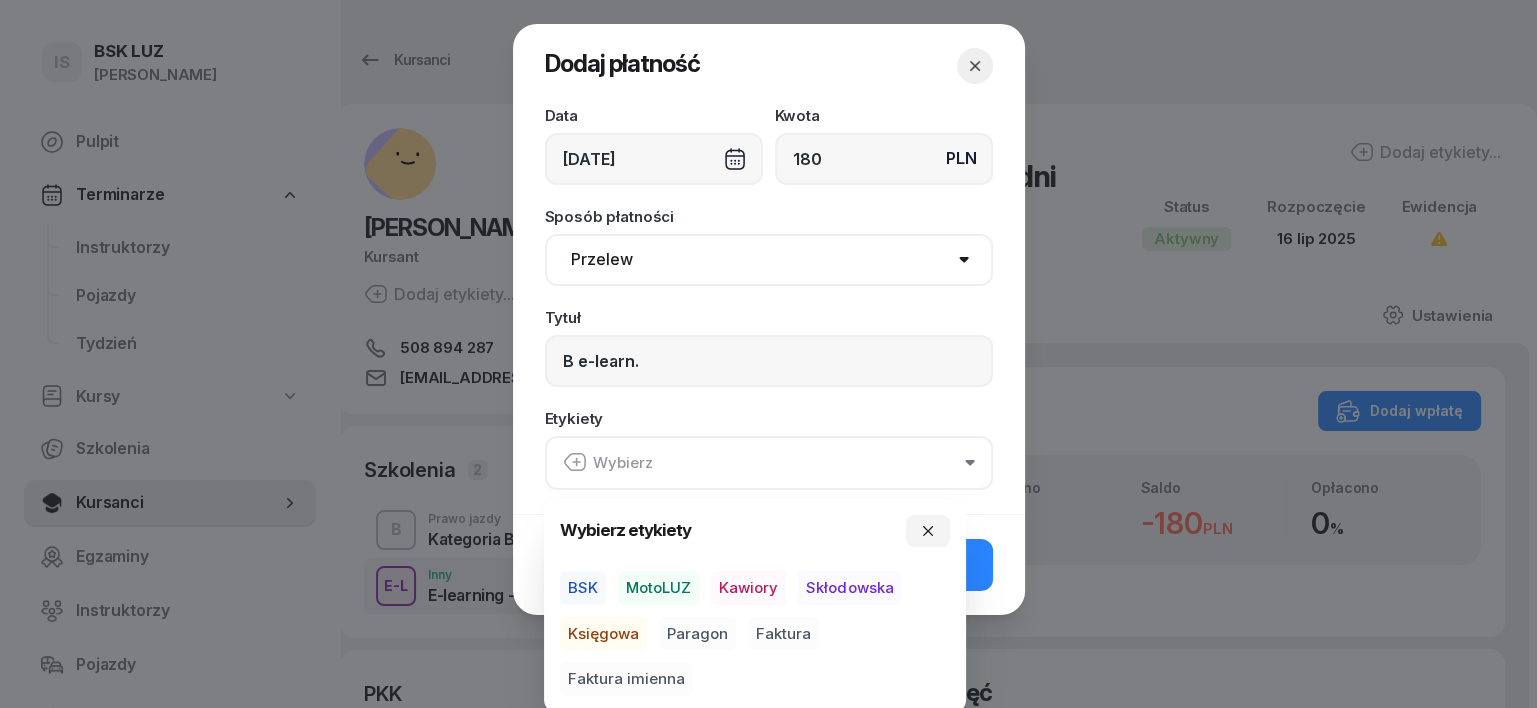 click on "MotoLUZ" at bounding box center (658, 588) 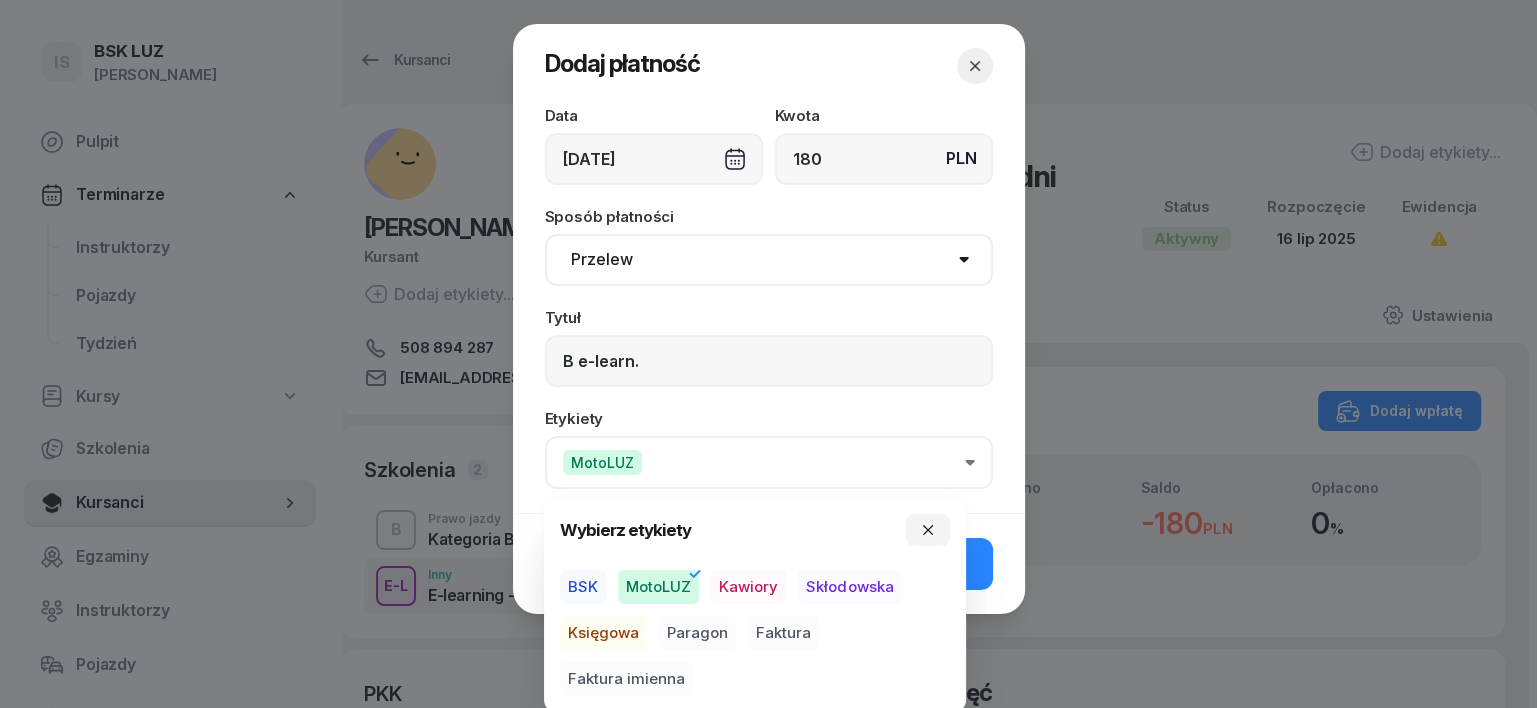 drag, startPoint x: 616, startPoint y: 632, endPoint x: 627, endPoint y: 628, distance: 11.7046995 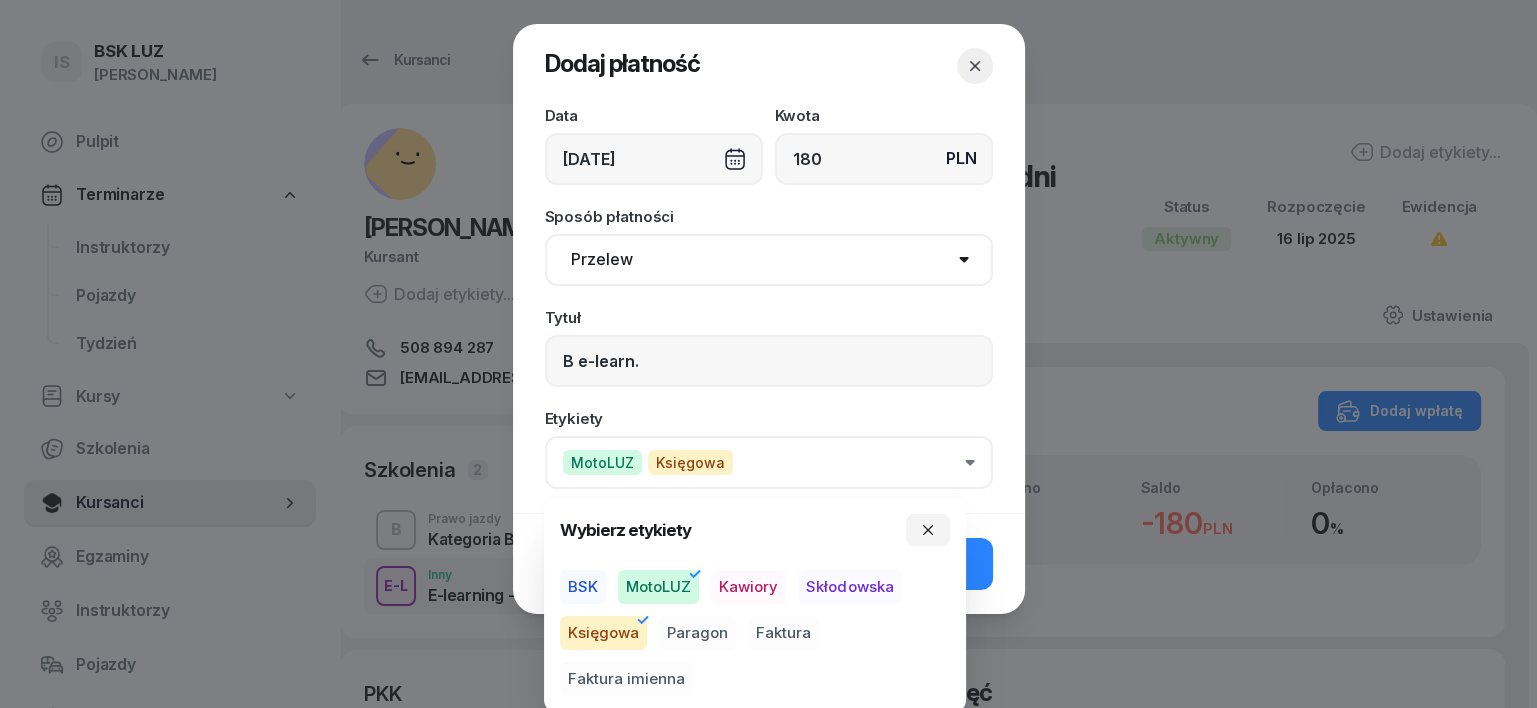 click on "Paragon" at bounding box center [697, 633] 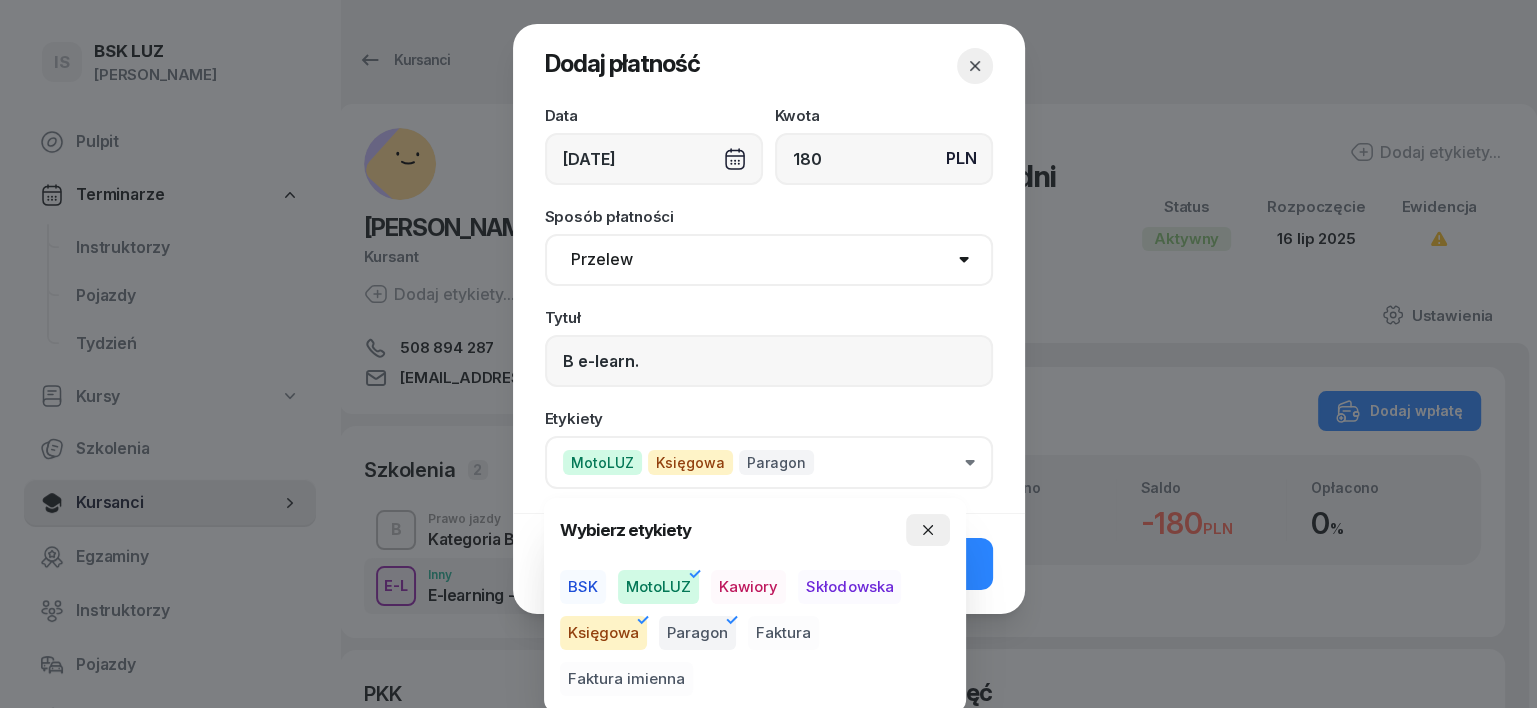 click 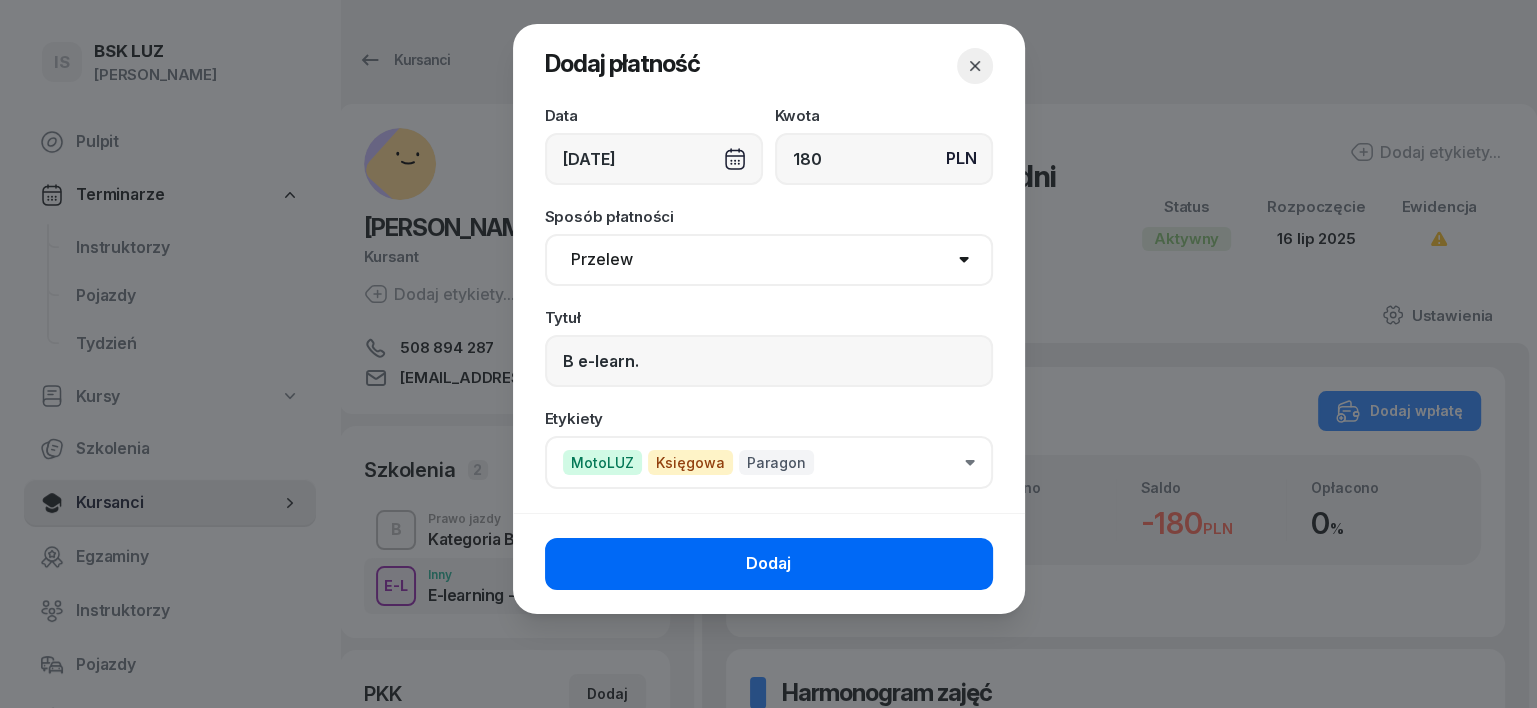 click on "Dodaj" 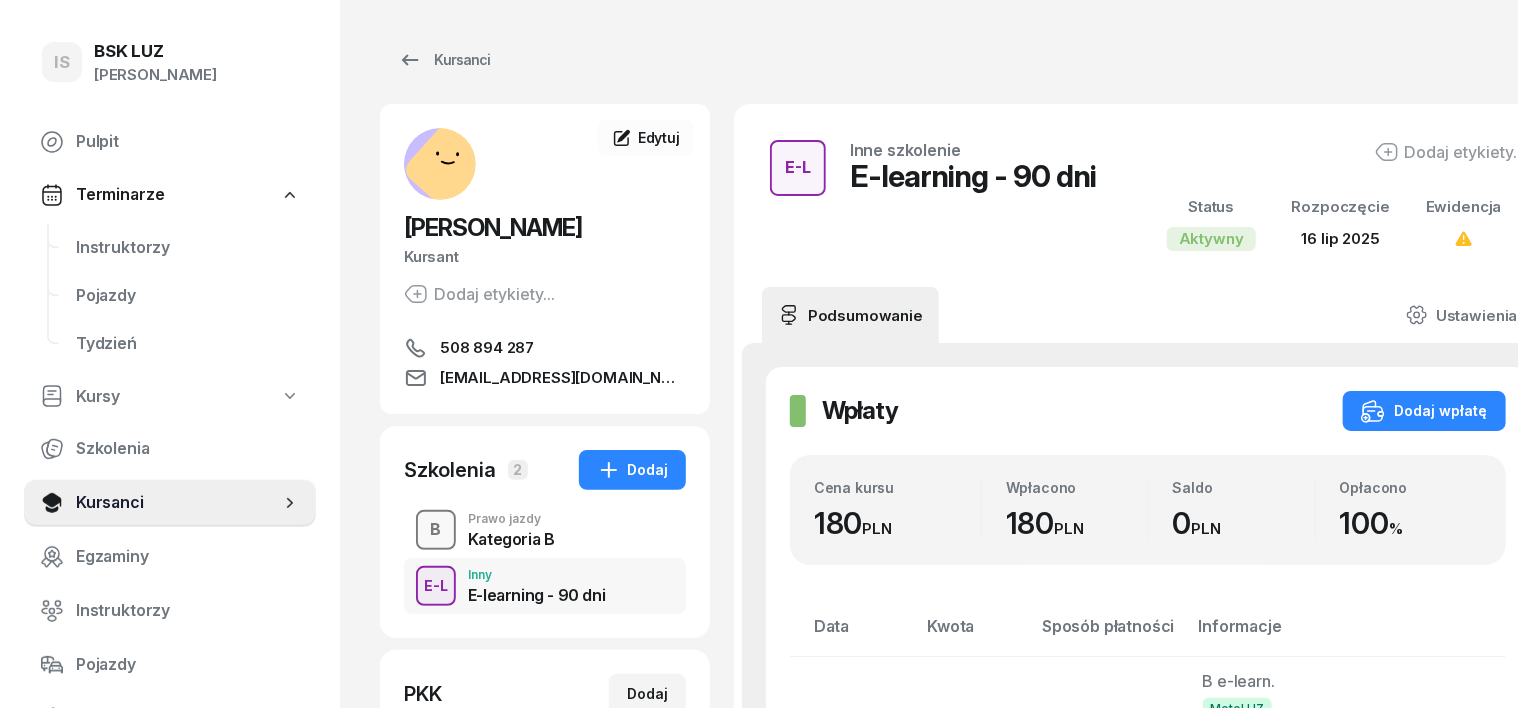 click on "B" at bounding box center [436, 530] 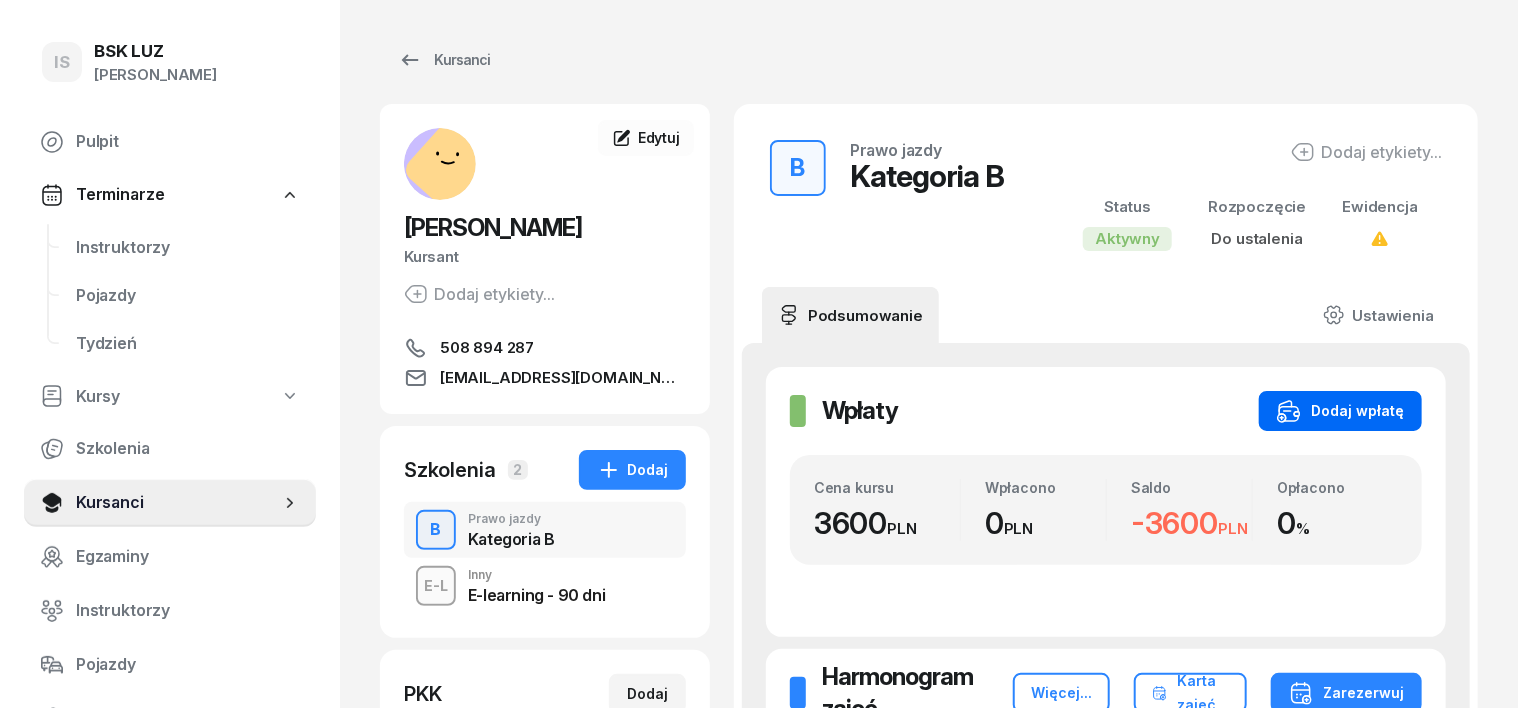 click on "Dodaj wpłatę" at bounding box center (1340, 411) 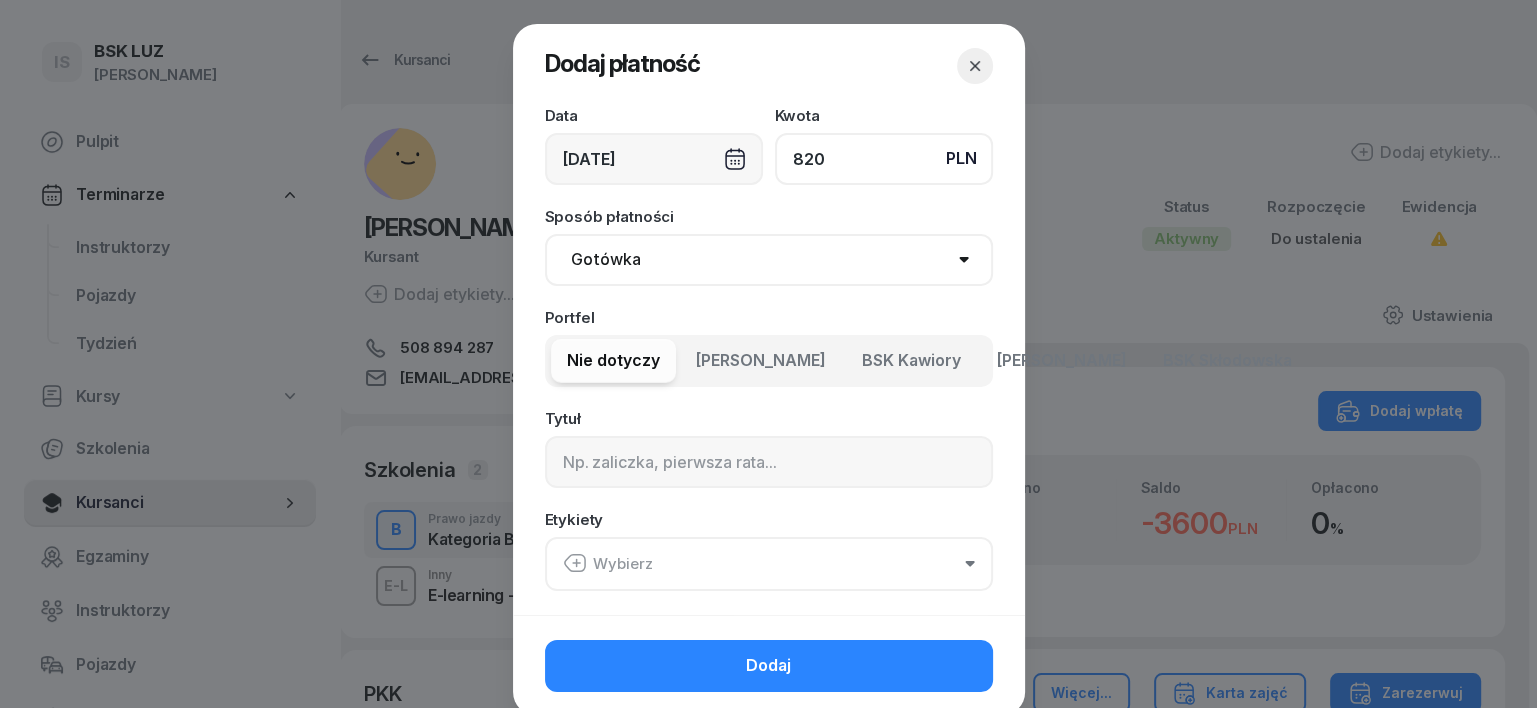 type on "820" 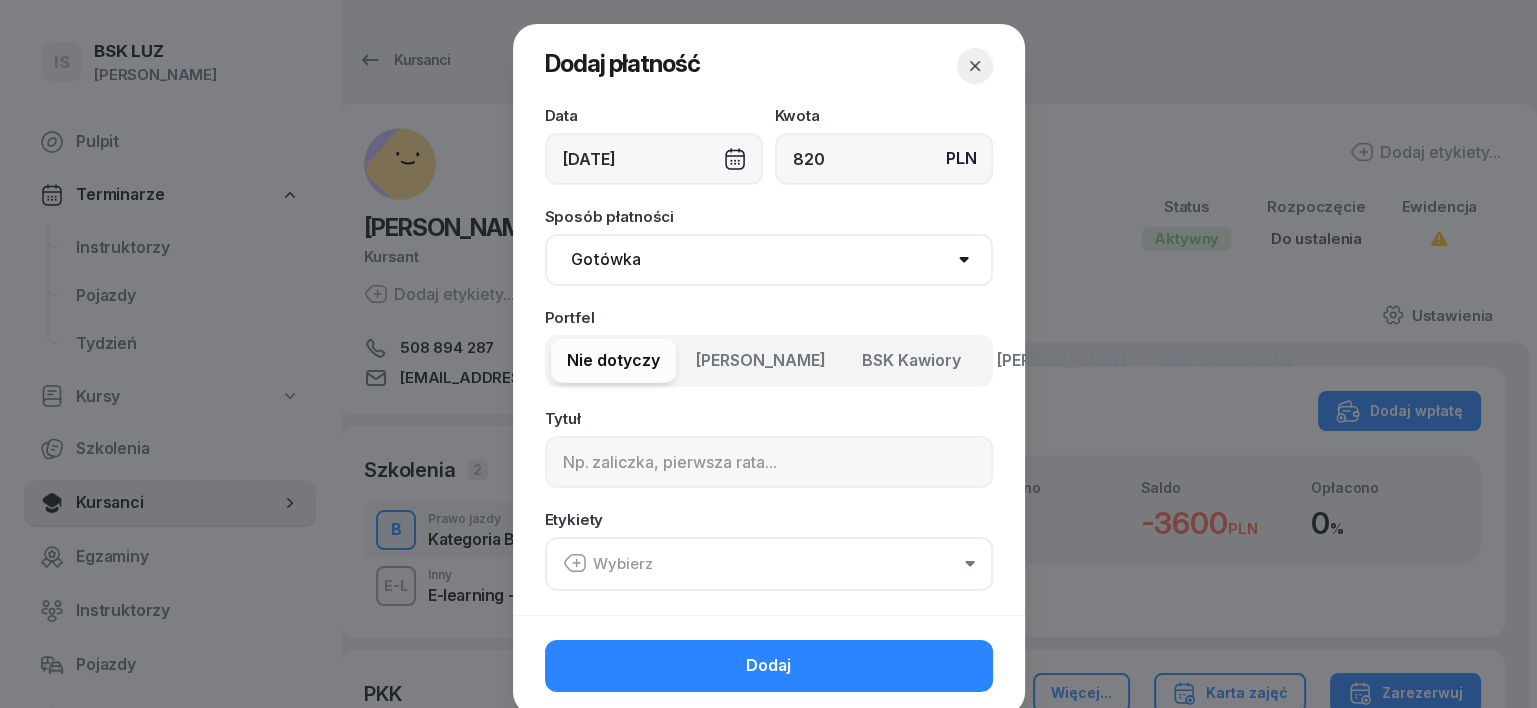 click on "Gotówka Karta Przelew Płatności online BLIK" at bounding box center (769, 260) 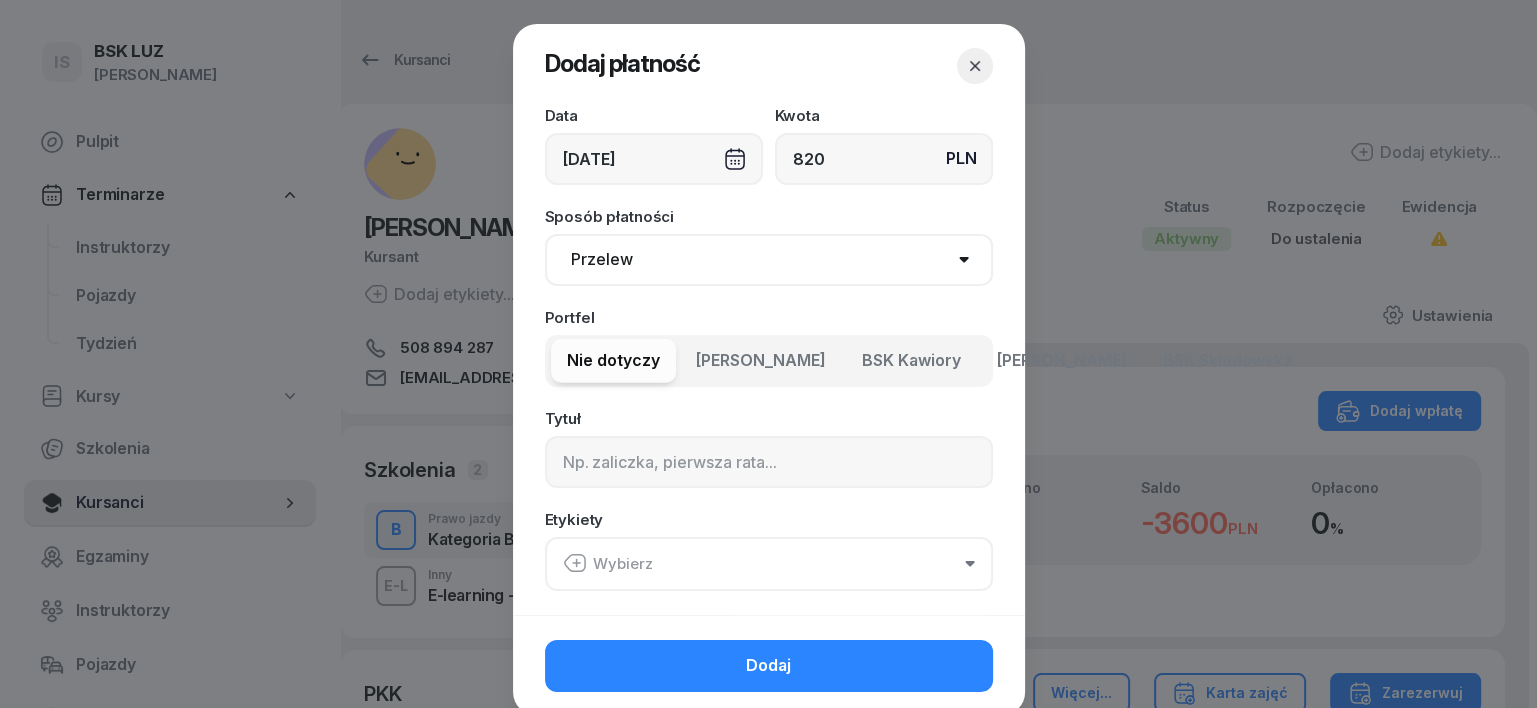 click on "Gotówka Karta Przelew Płatności online BLIK" at bounding box center (769, 260) 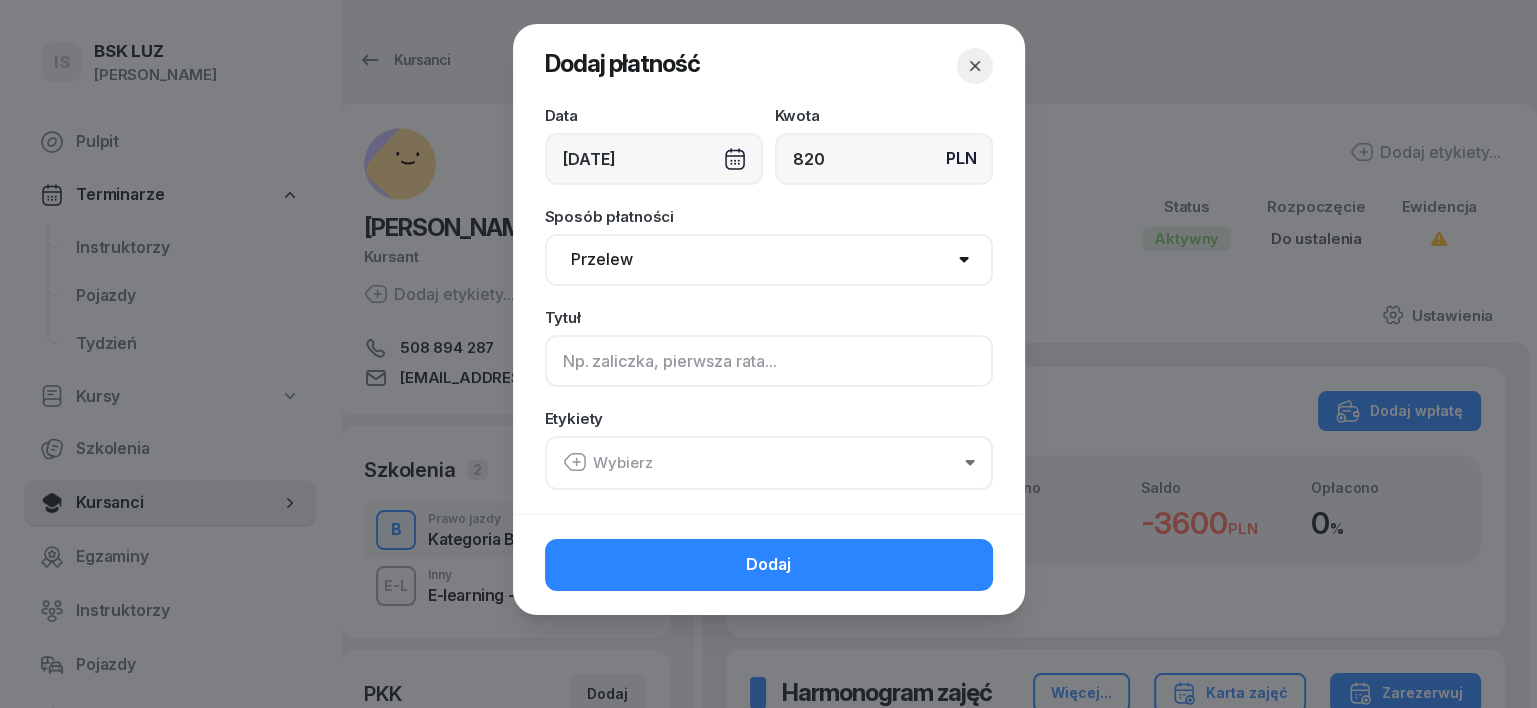 click 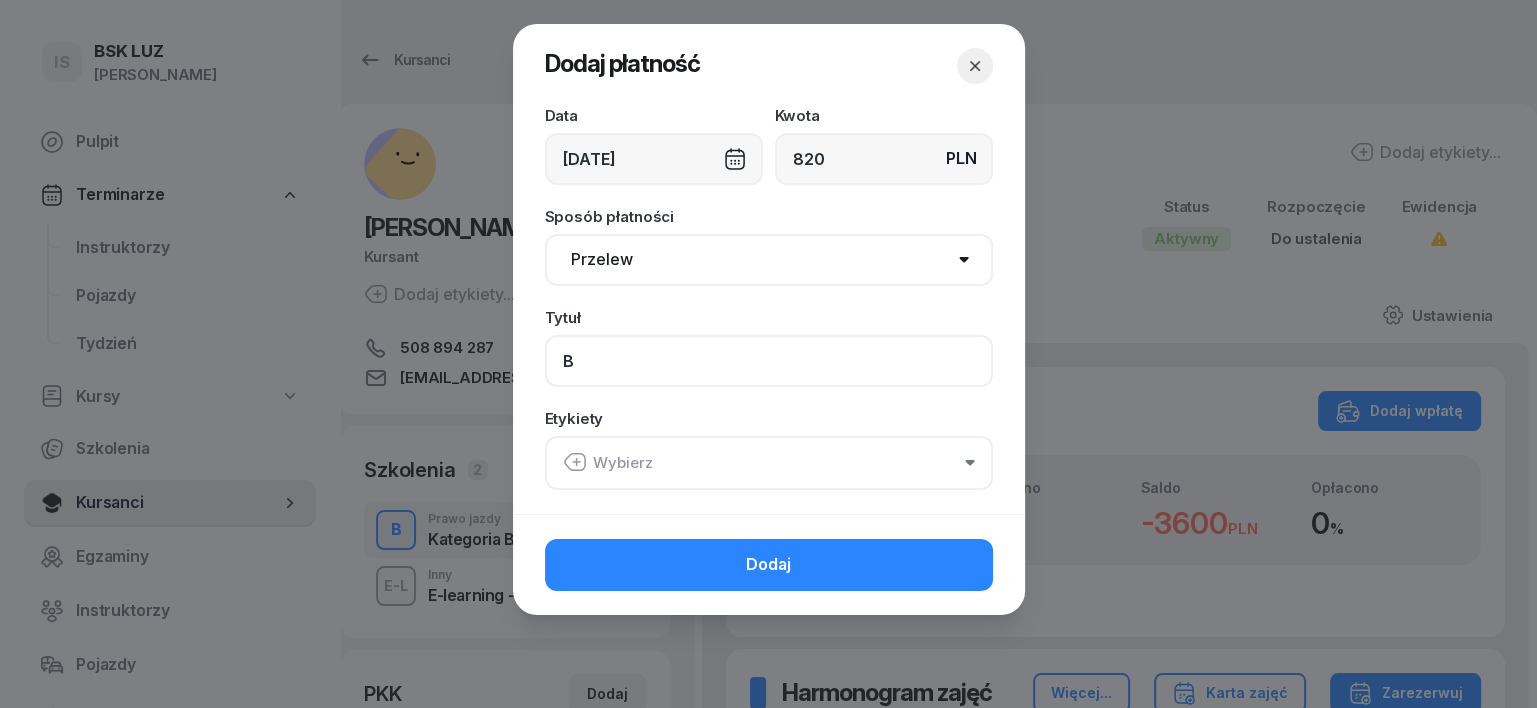 type on "B" 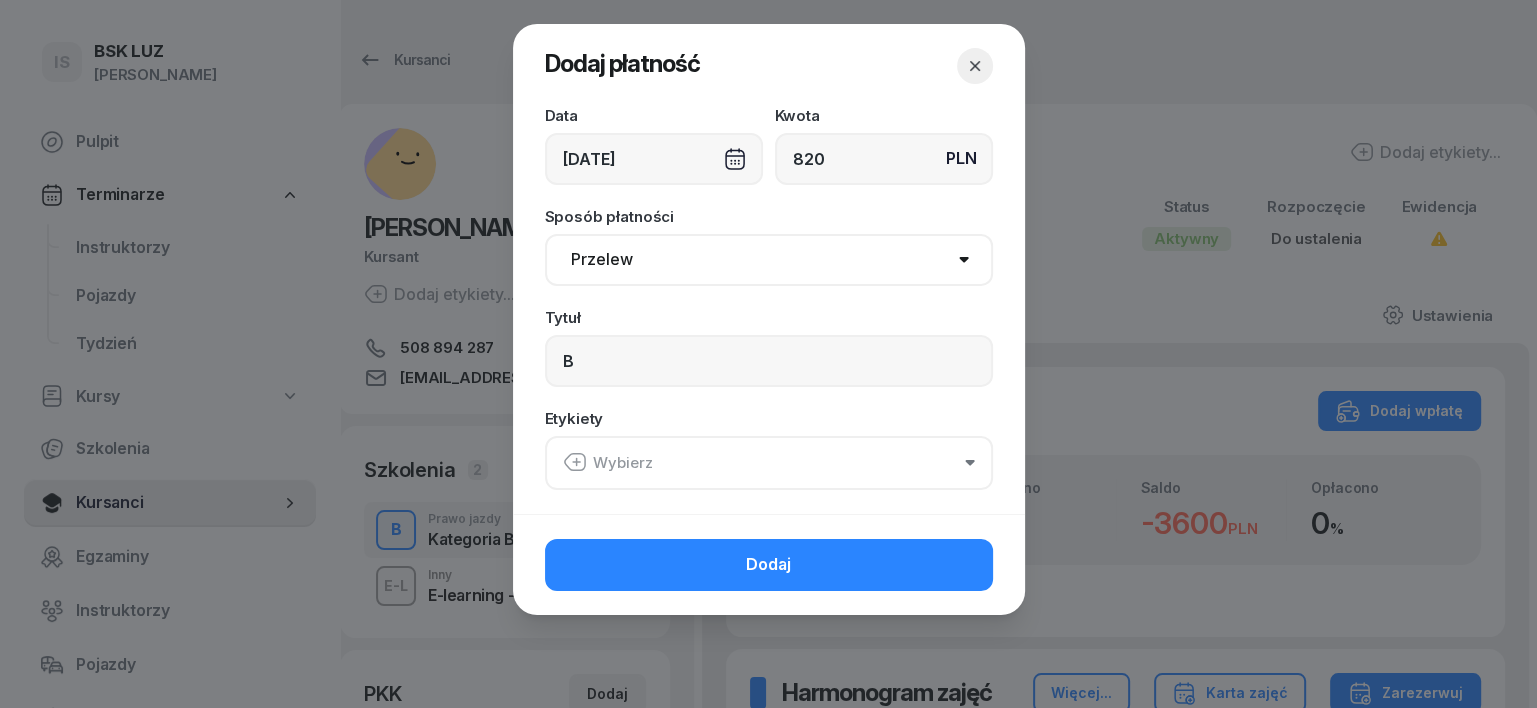 click 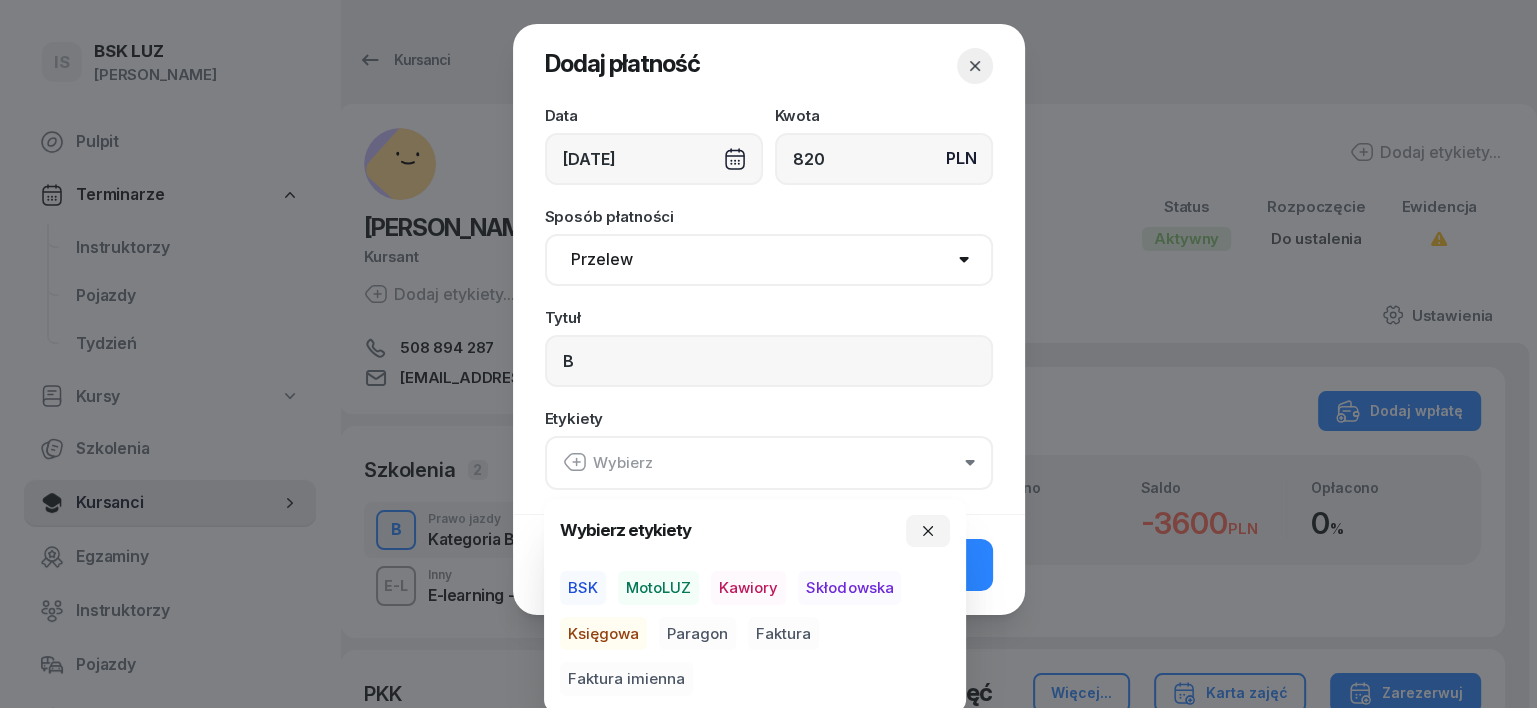 click on "MotoLUZ" at bounding box center [658, 588] 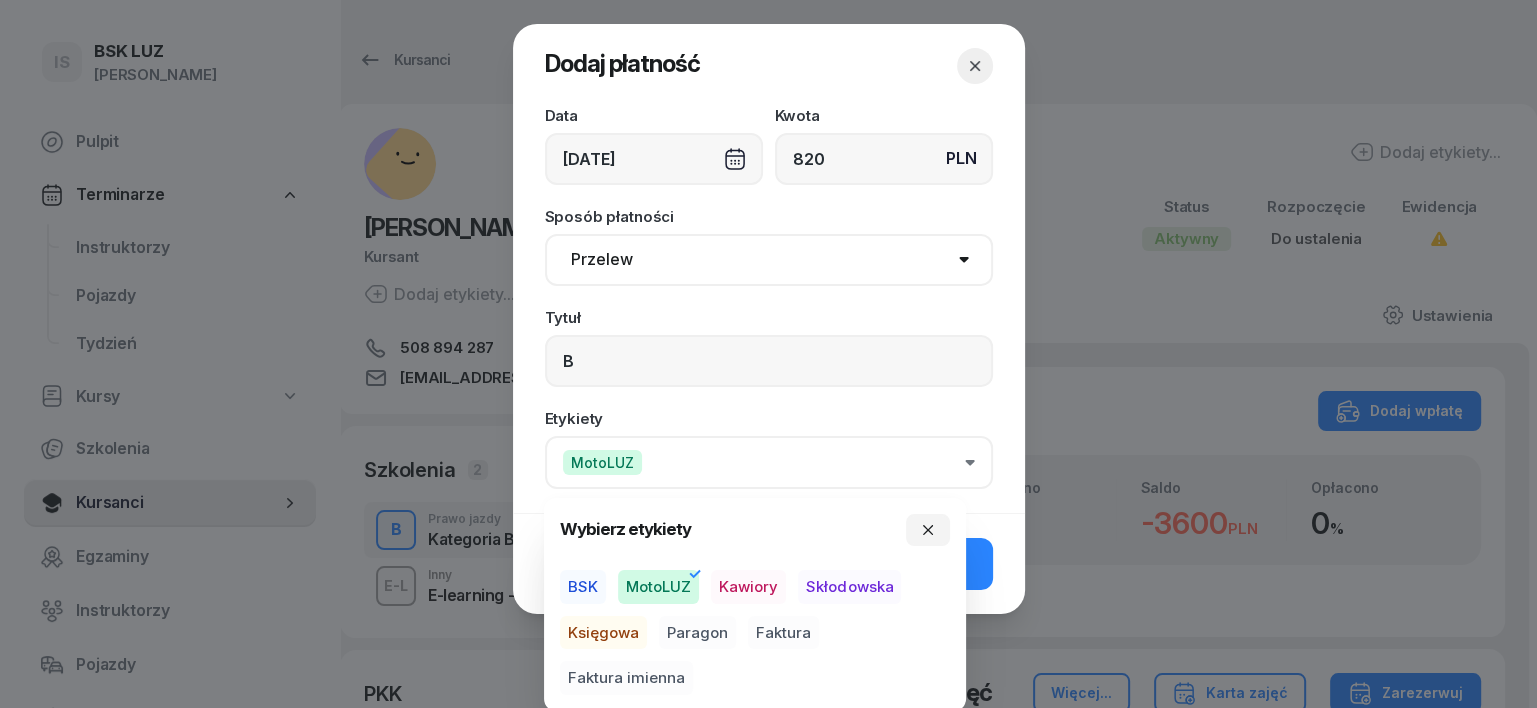 drag, startPoint x: 600, startPoint y: 626, endPoint x: 643, endPoint y: 656, distance: 52.43091 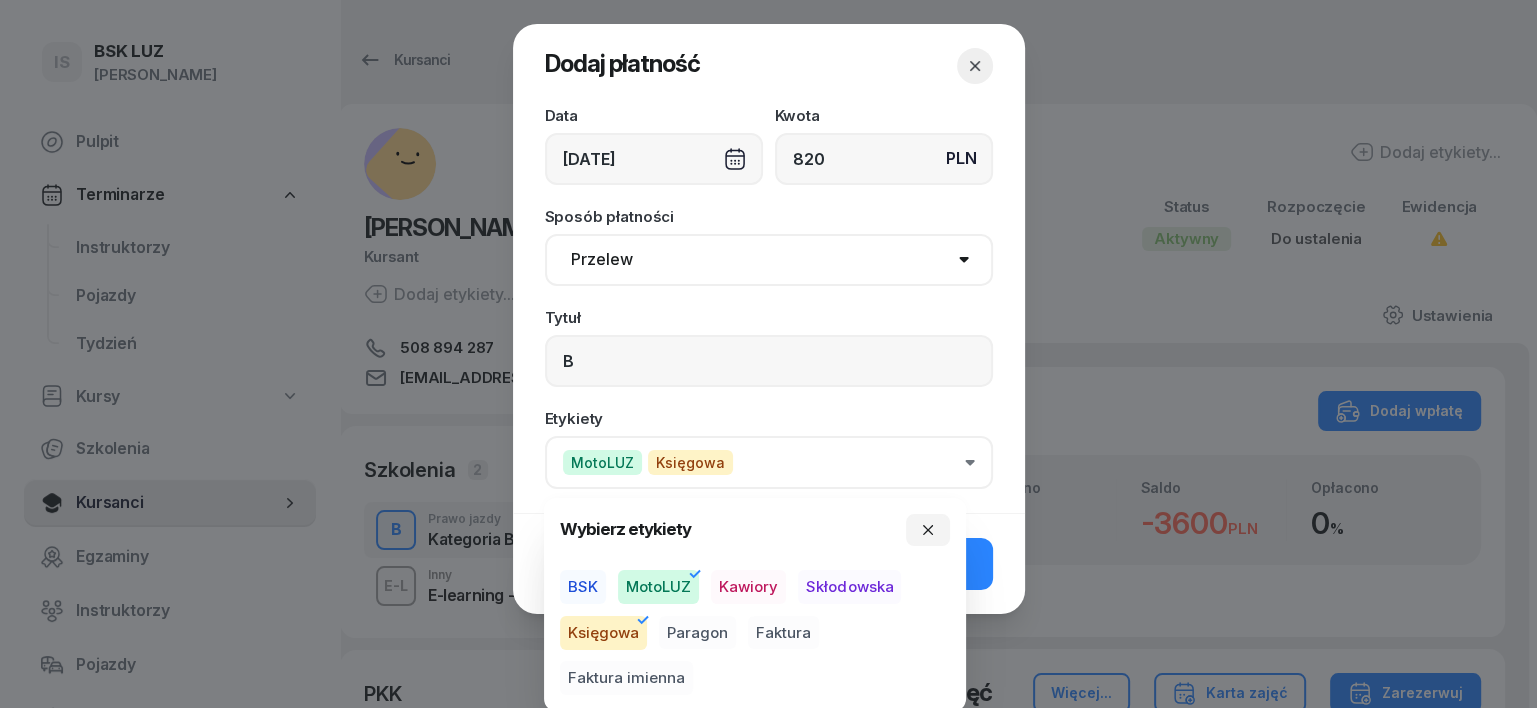 drag, startPoint x: 687, startPoint y: 632, endPoint x: 828, endPoint y: 612, distance: 142.41138 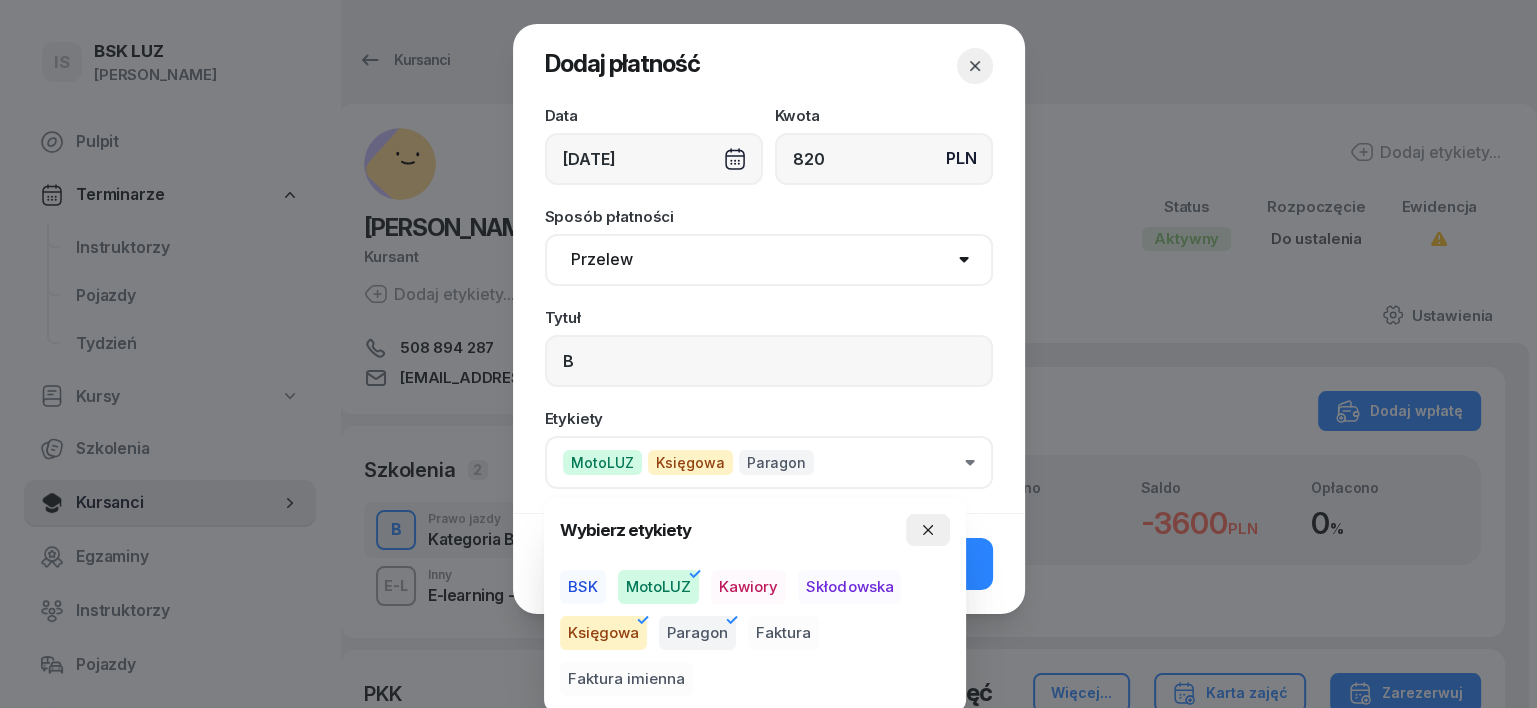 click 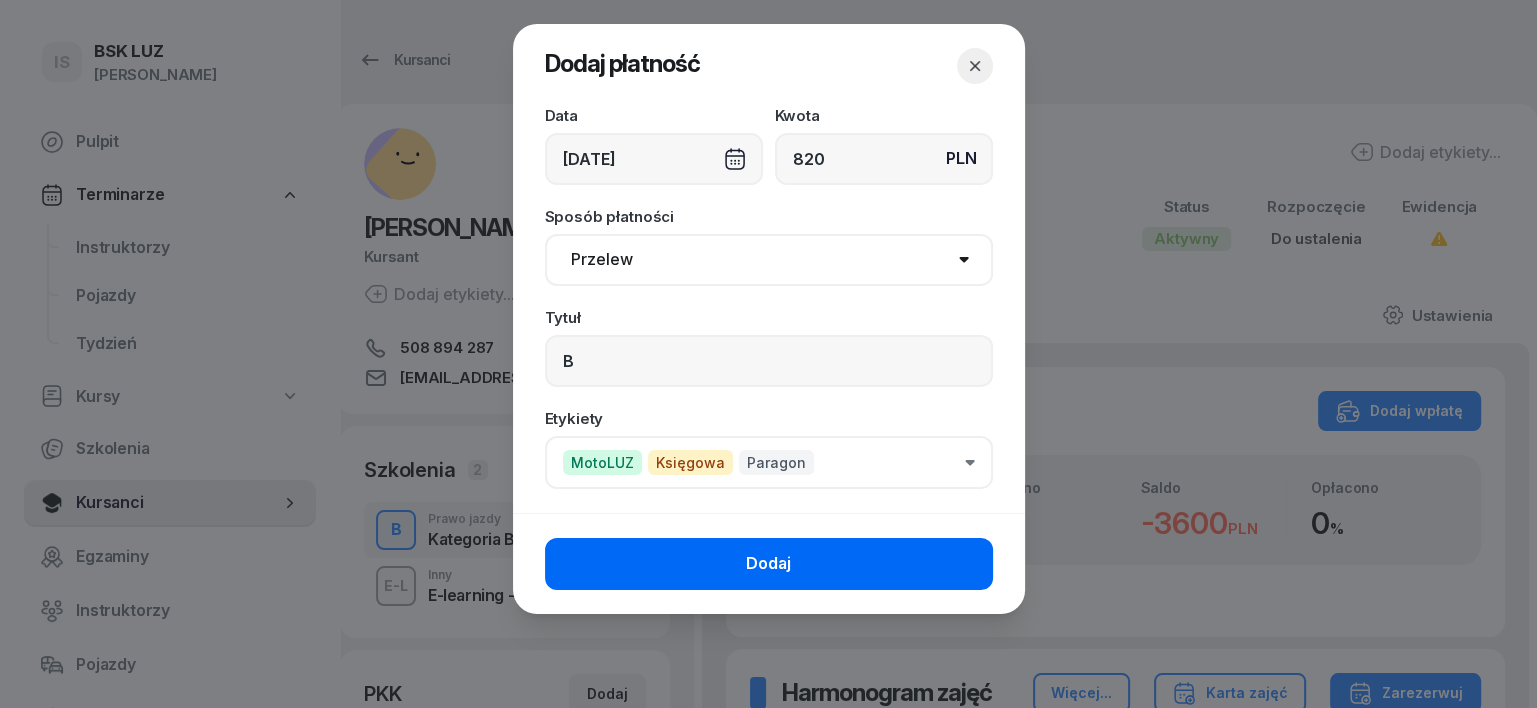 click on "Dodaj" 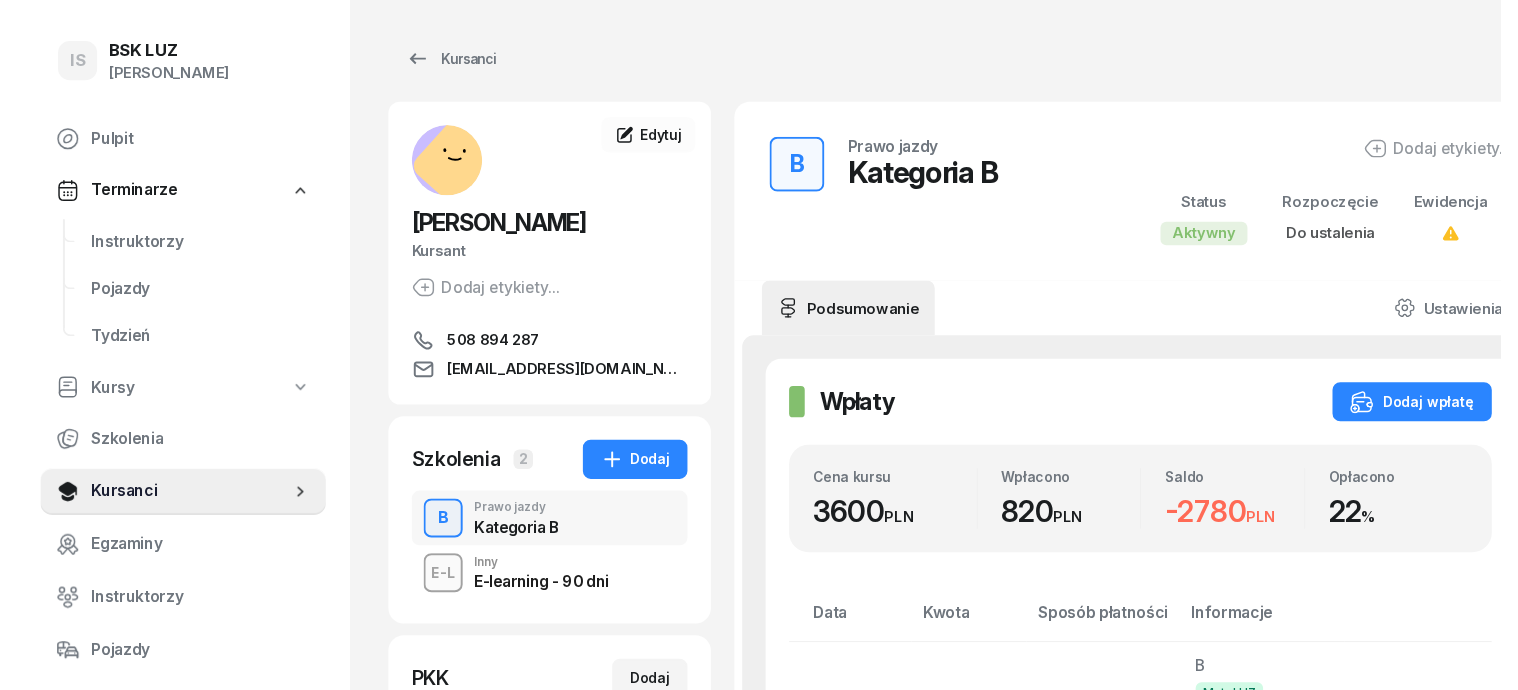 scroll, scrollTop: 0, scrollLeft: 0, axis: both 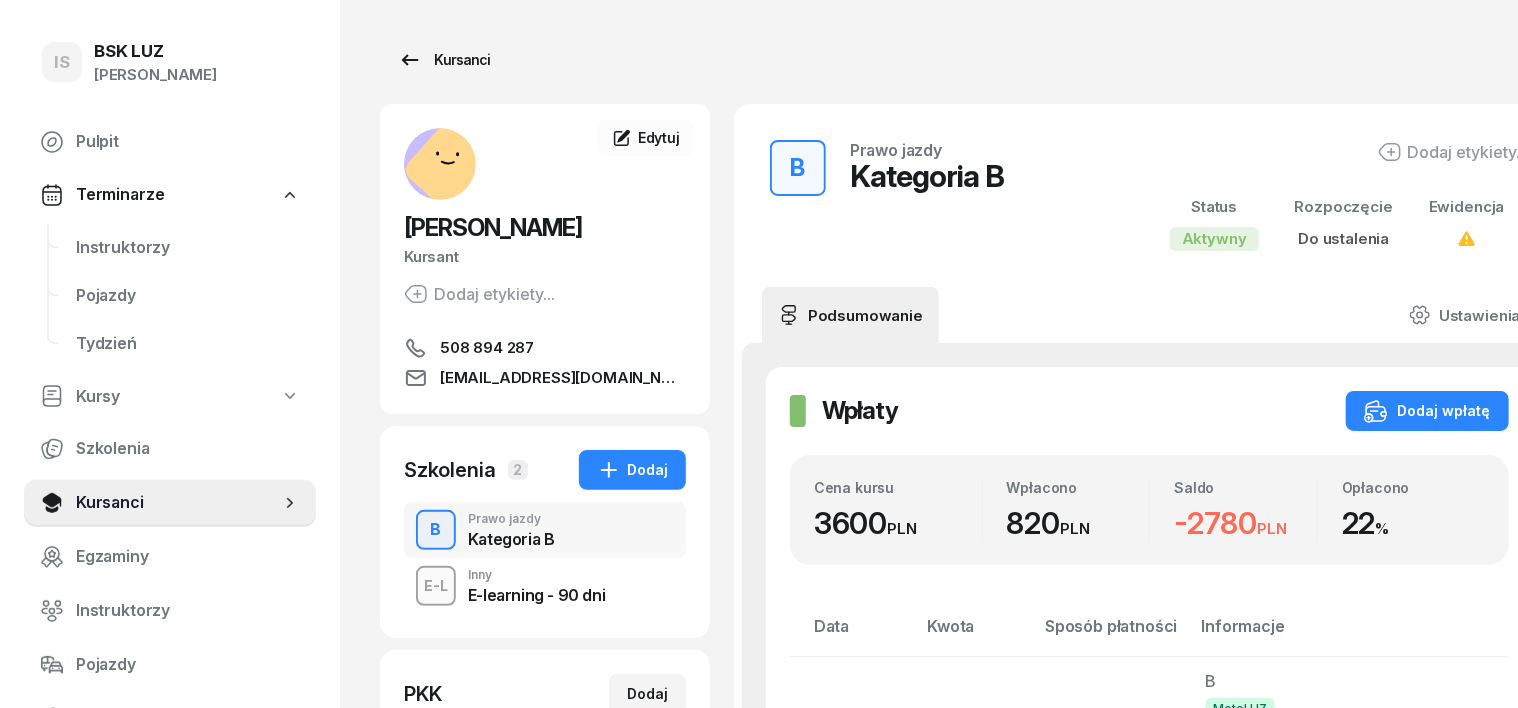click on "Kursanci" at bounding box center [444, 60] 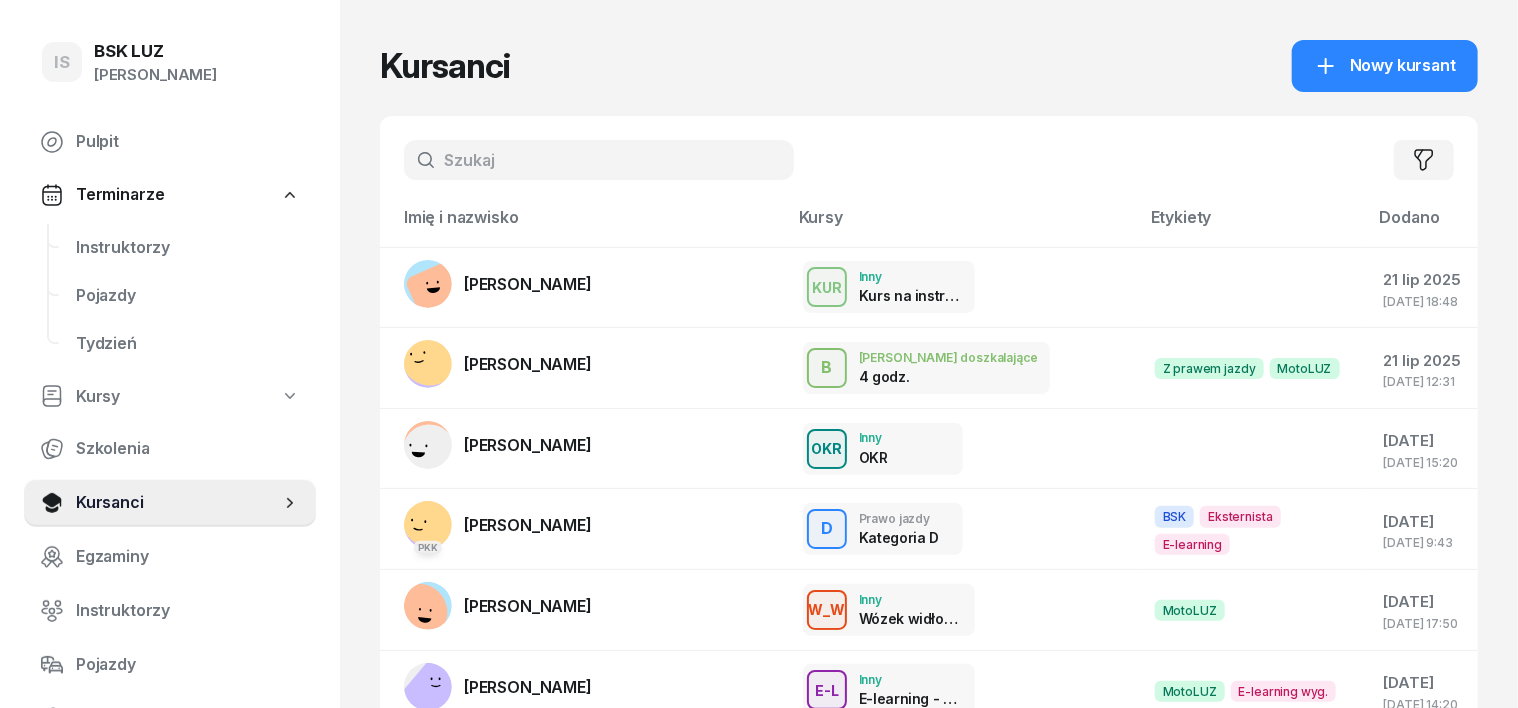 click at bounding box center (599, 160) 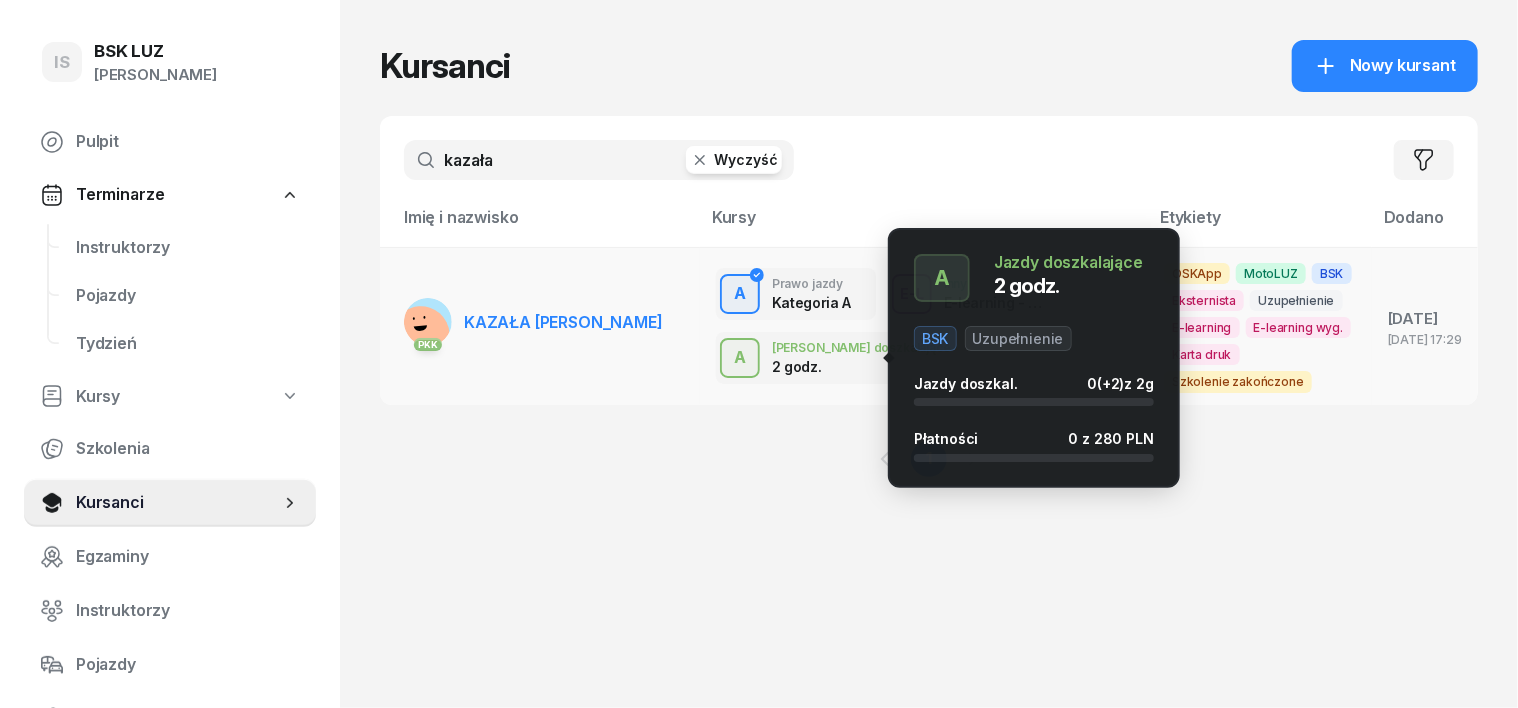 type on "kazała" 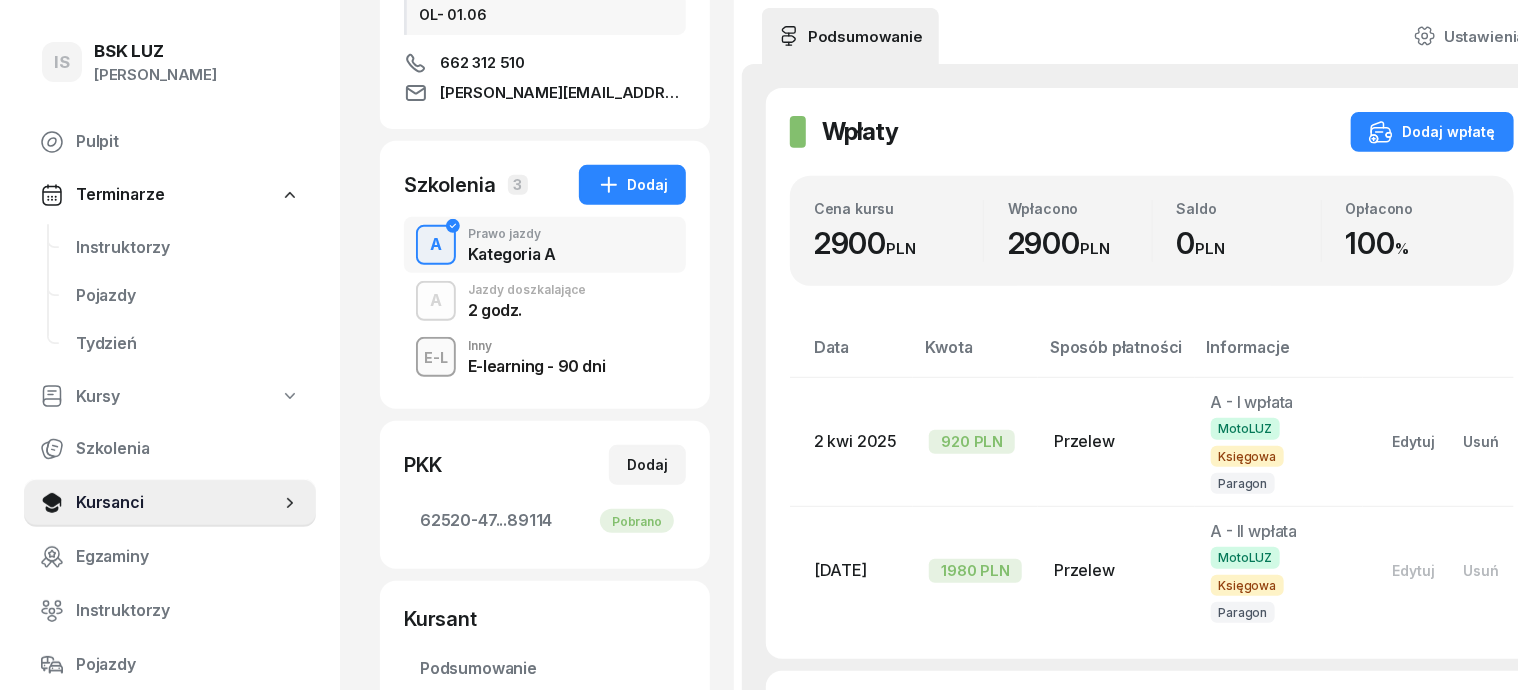scroll, scrollTop: 375, scrollLeft: 0, axis: vertical 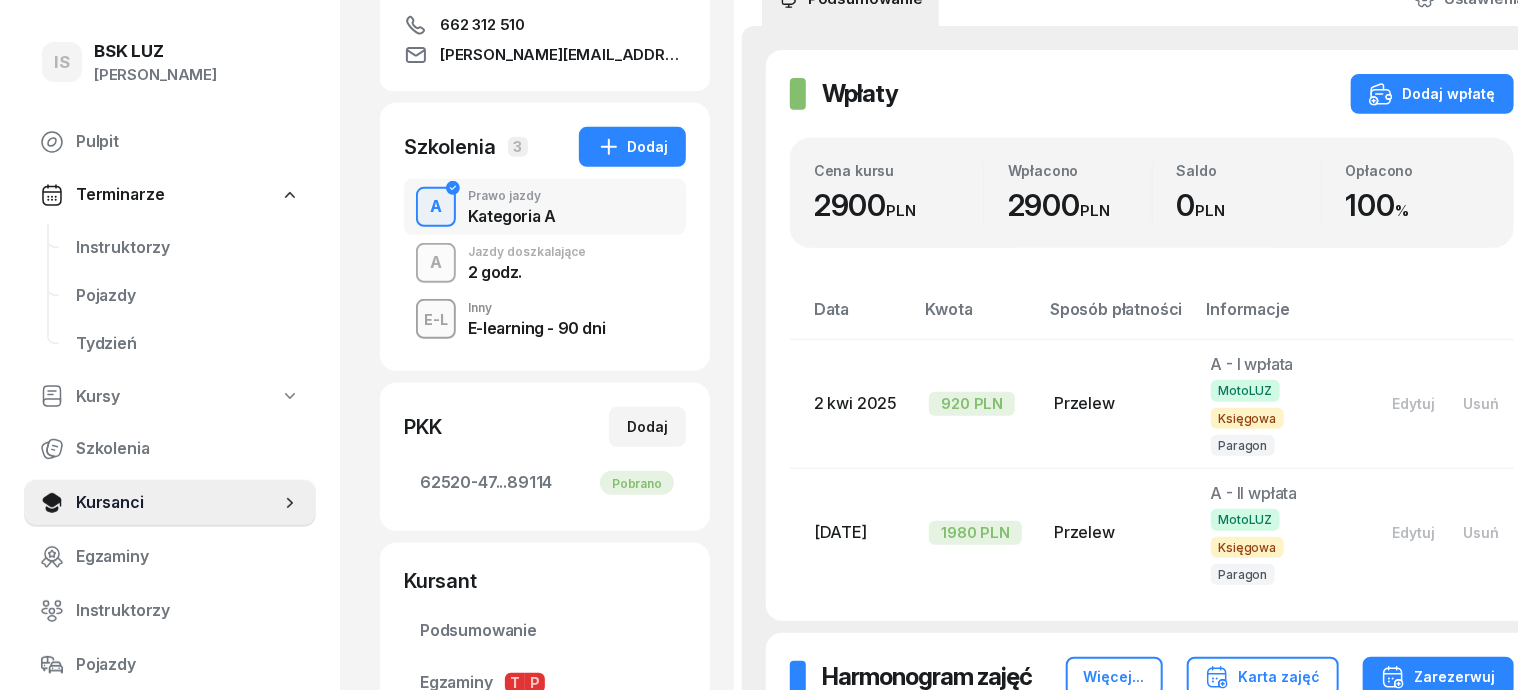 click on "A" at bounding box center (436, 263) 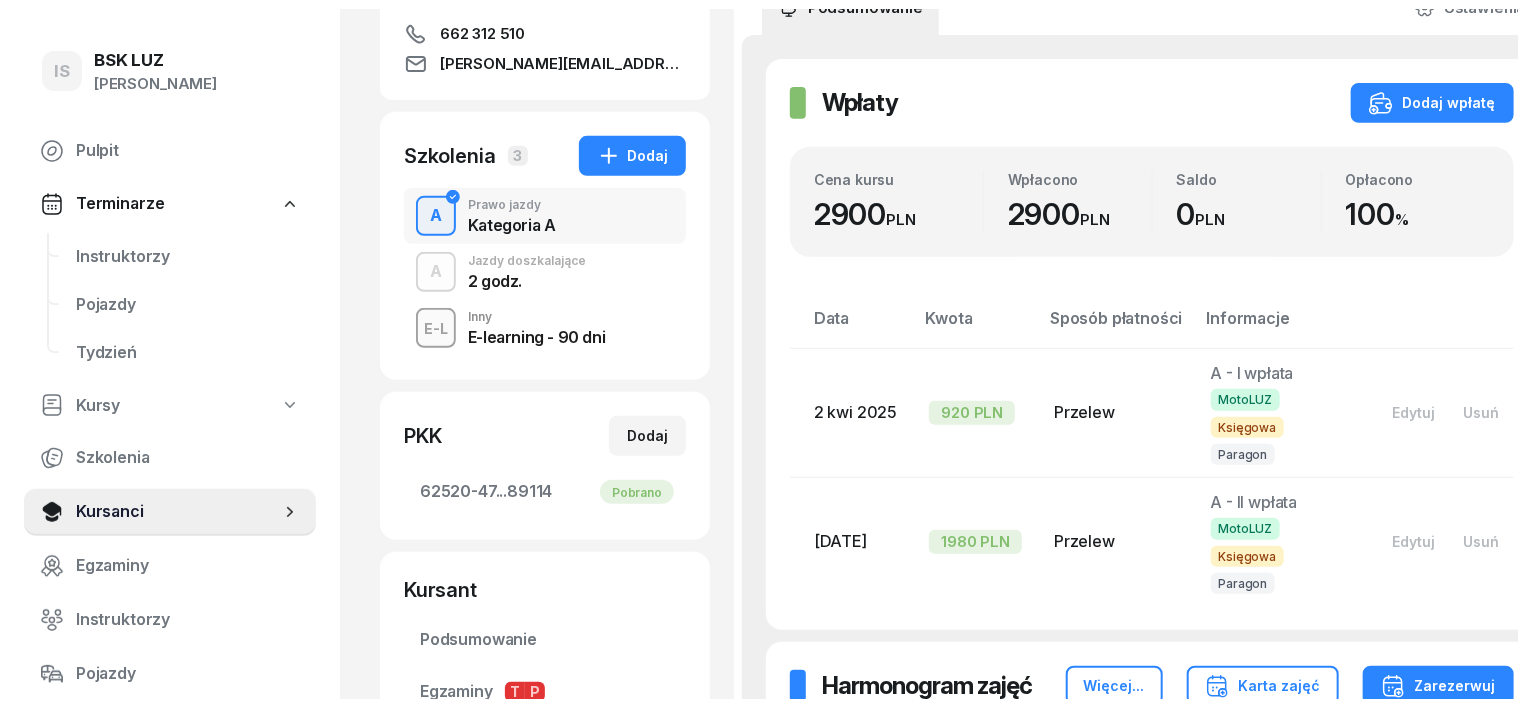 scroll, scrollTop: 0, scrollLeft: 0, axis: both 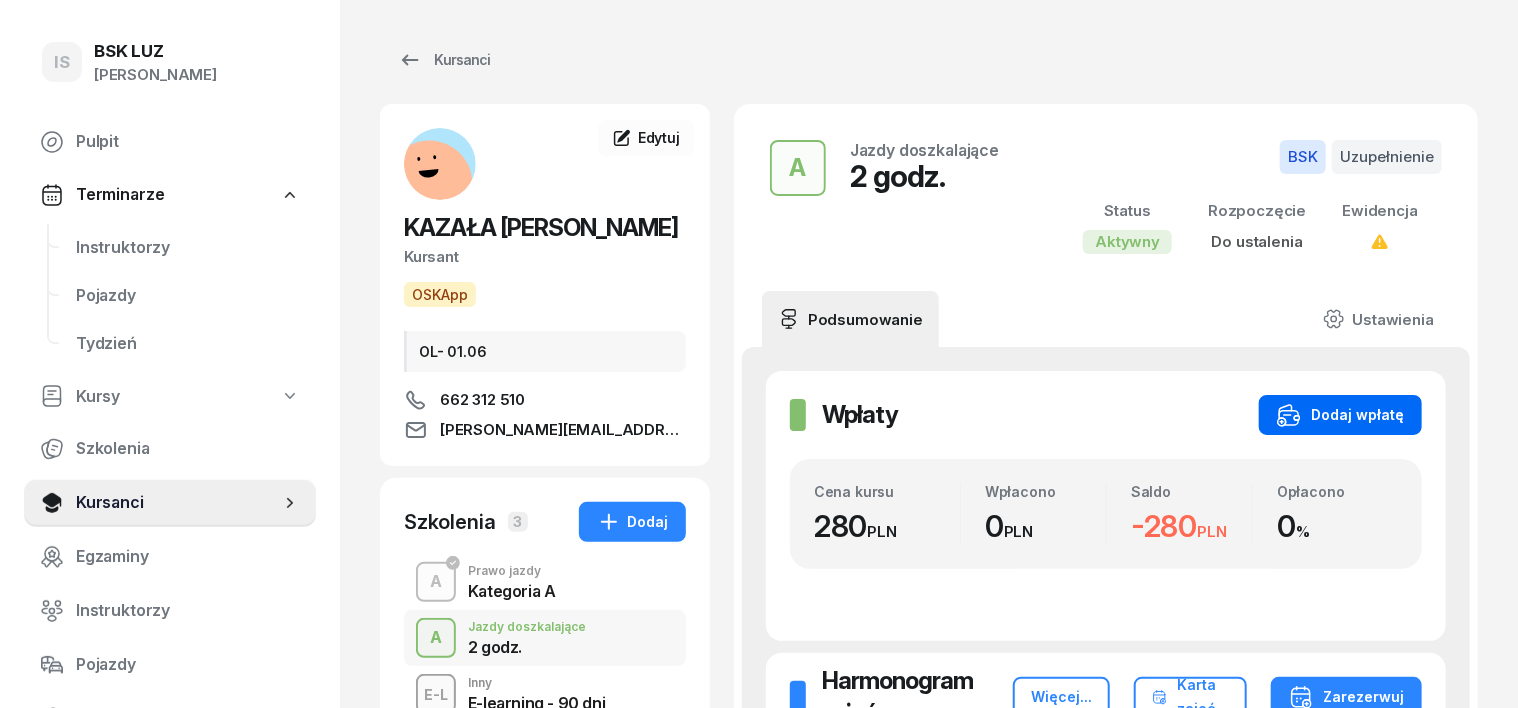 click on "Dodaj wpłatę" at bounding box center [1340, 415] 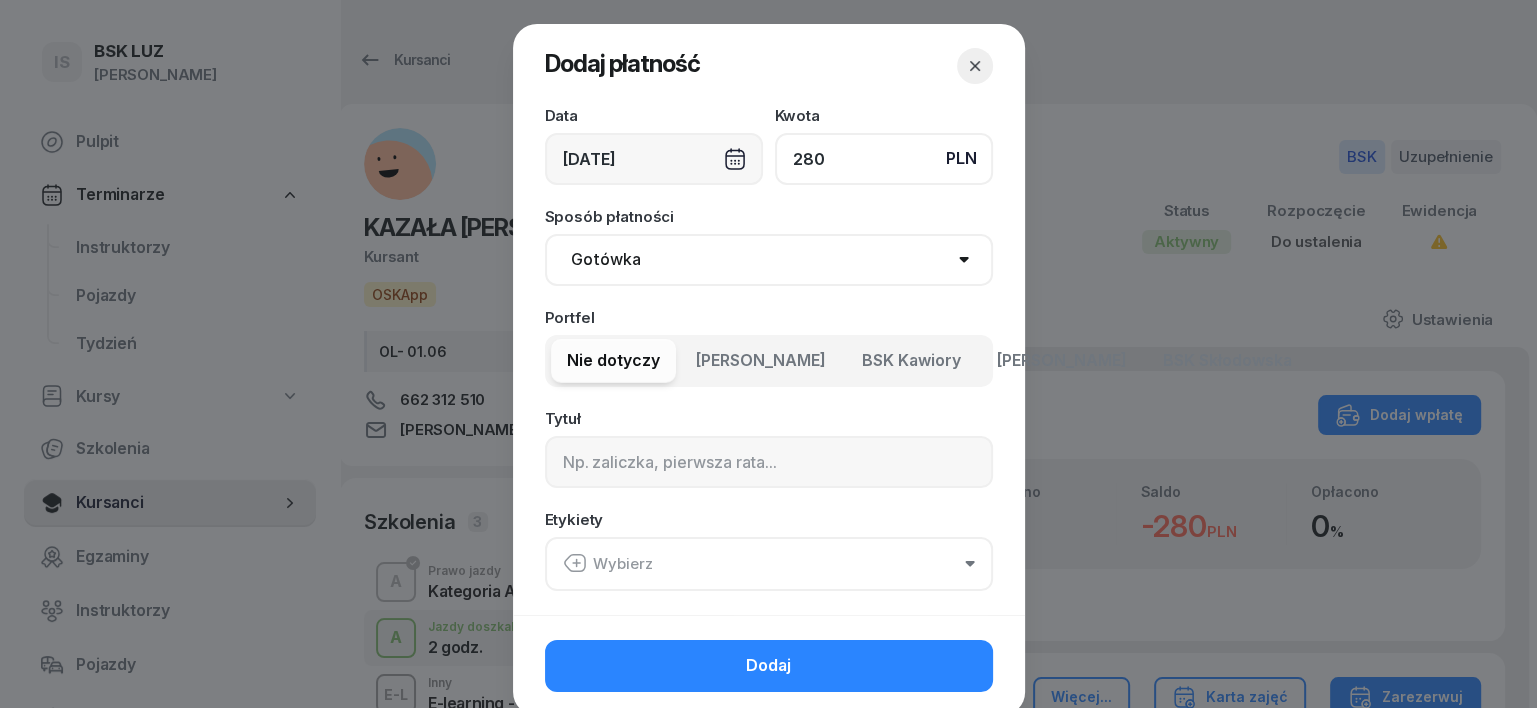 type on "280" 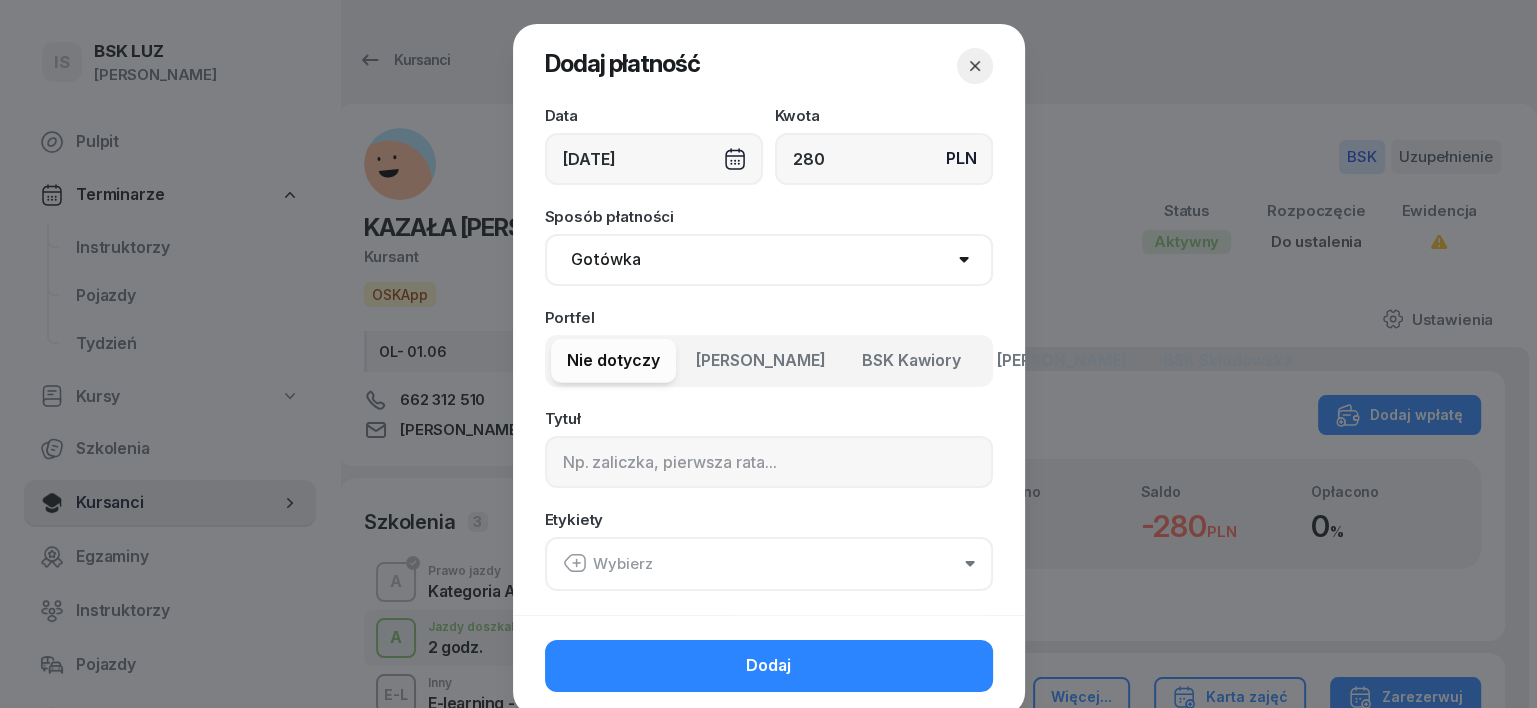 click on "Gotówka Karta Przelew Płatności online BLIK" at bounding box center (769, 260) 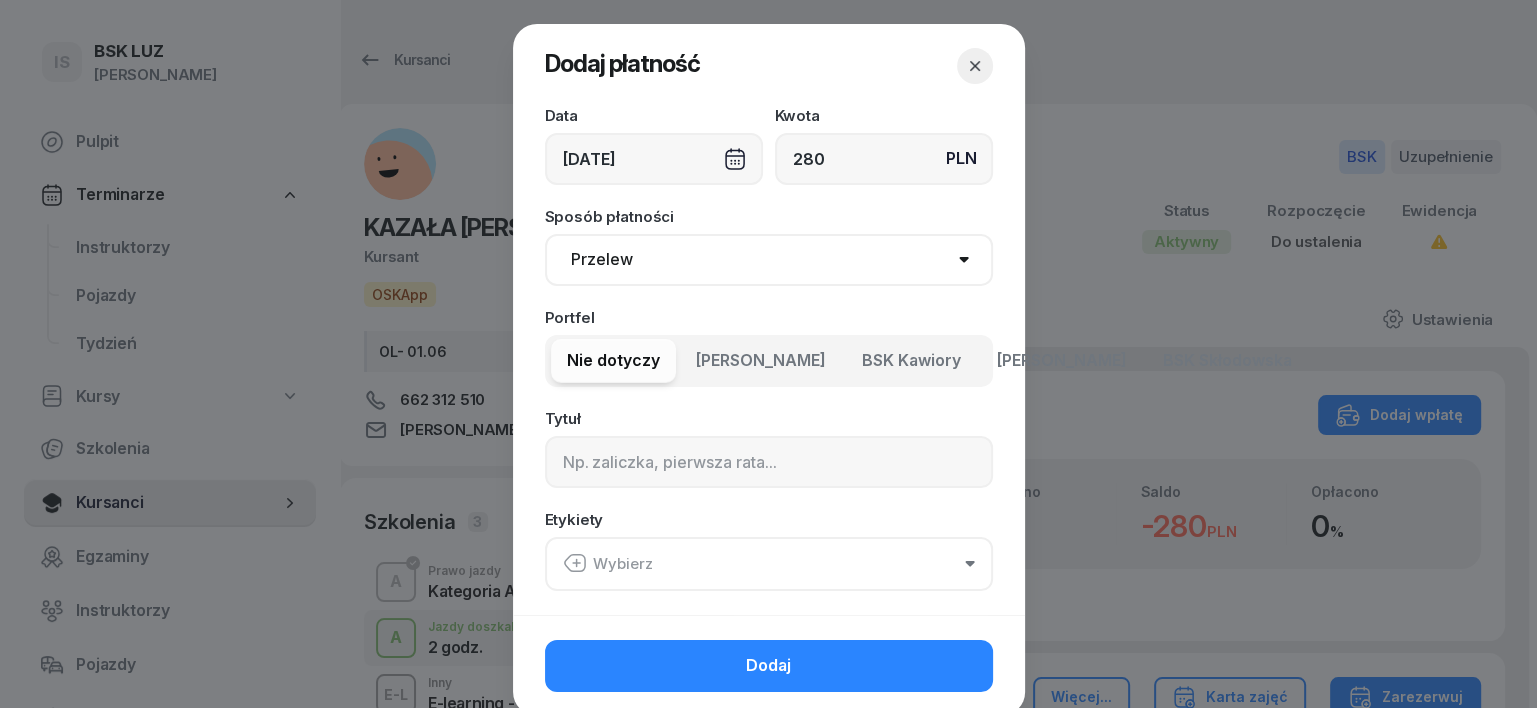click on "Gotówka Karta Przelew Płatności online BLIK" at bounding box center (769, 260) 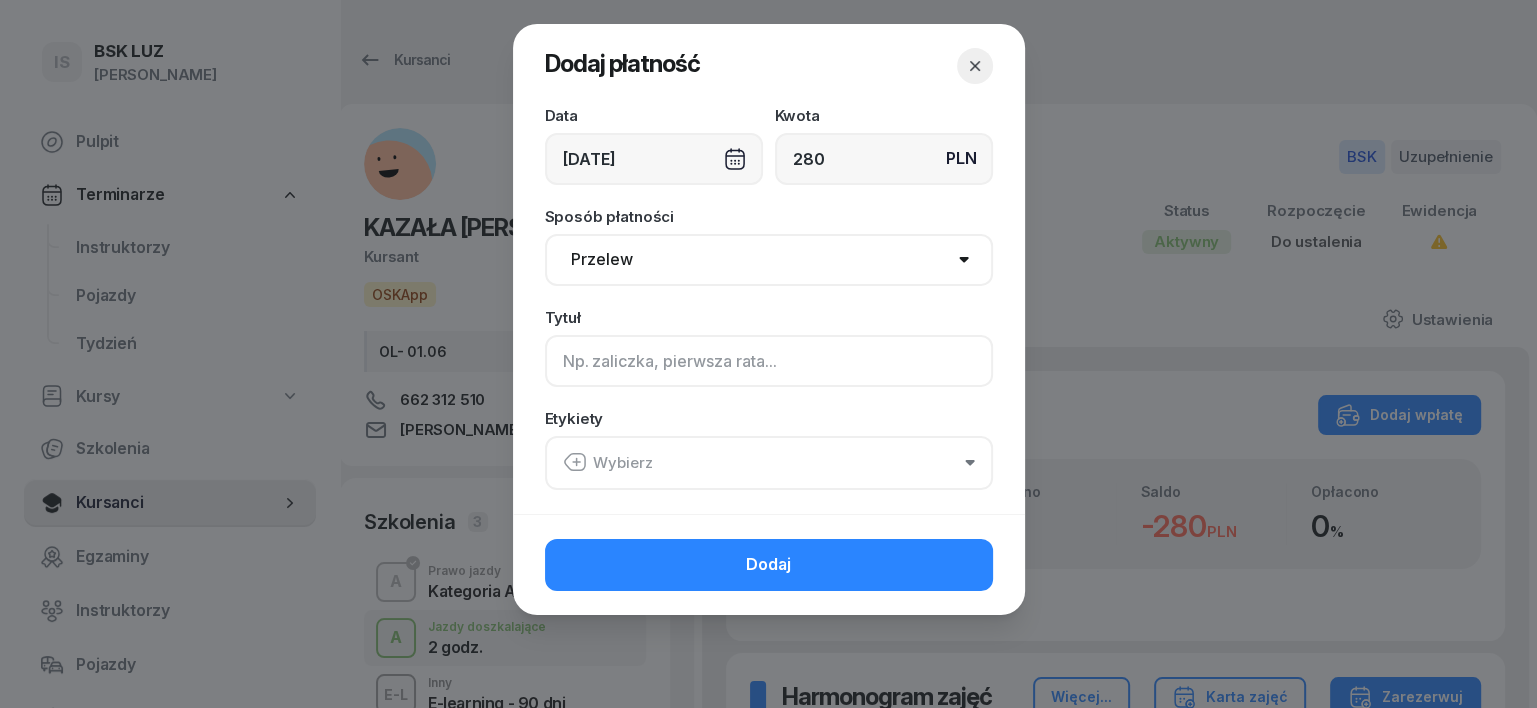 click 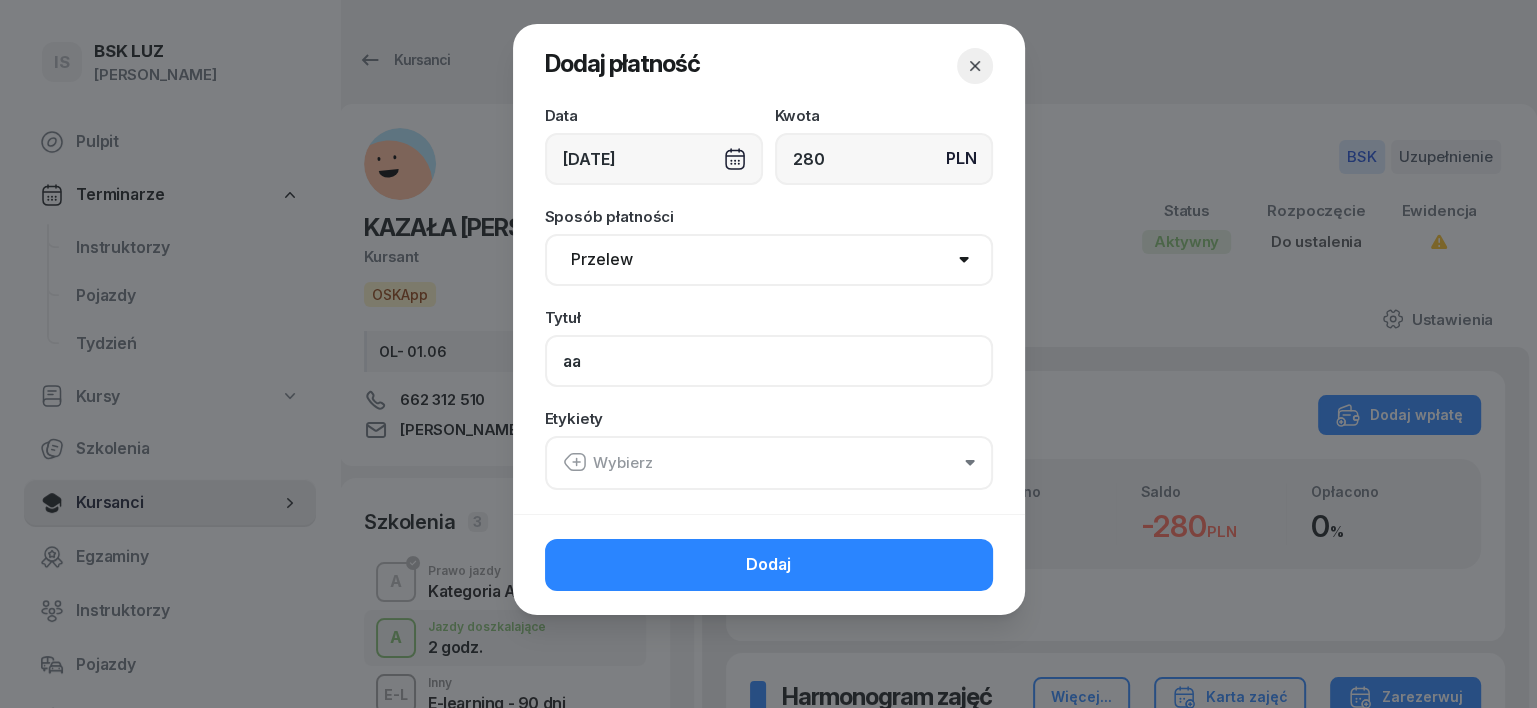 type on "a" 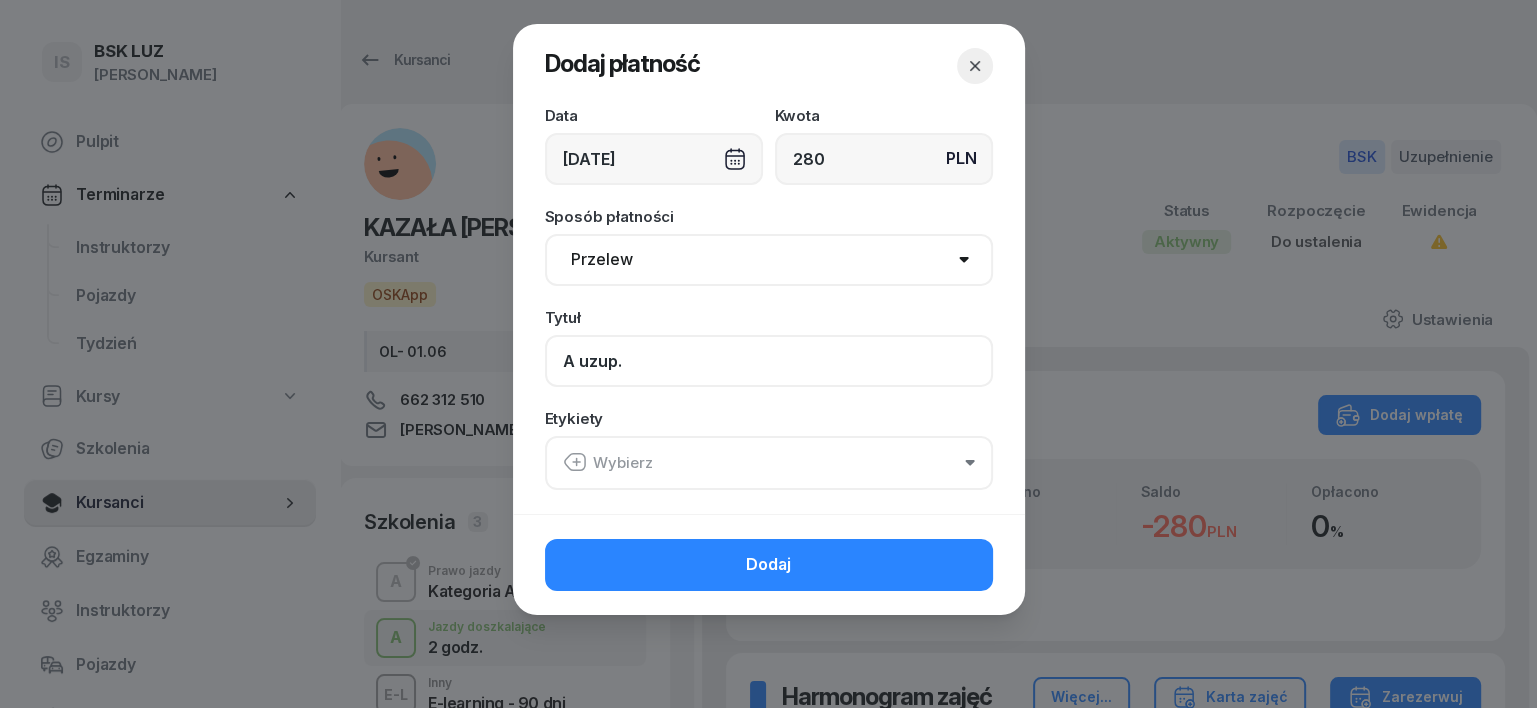 type on "A uzup." 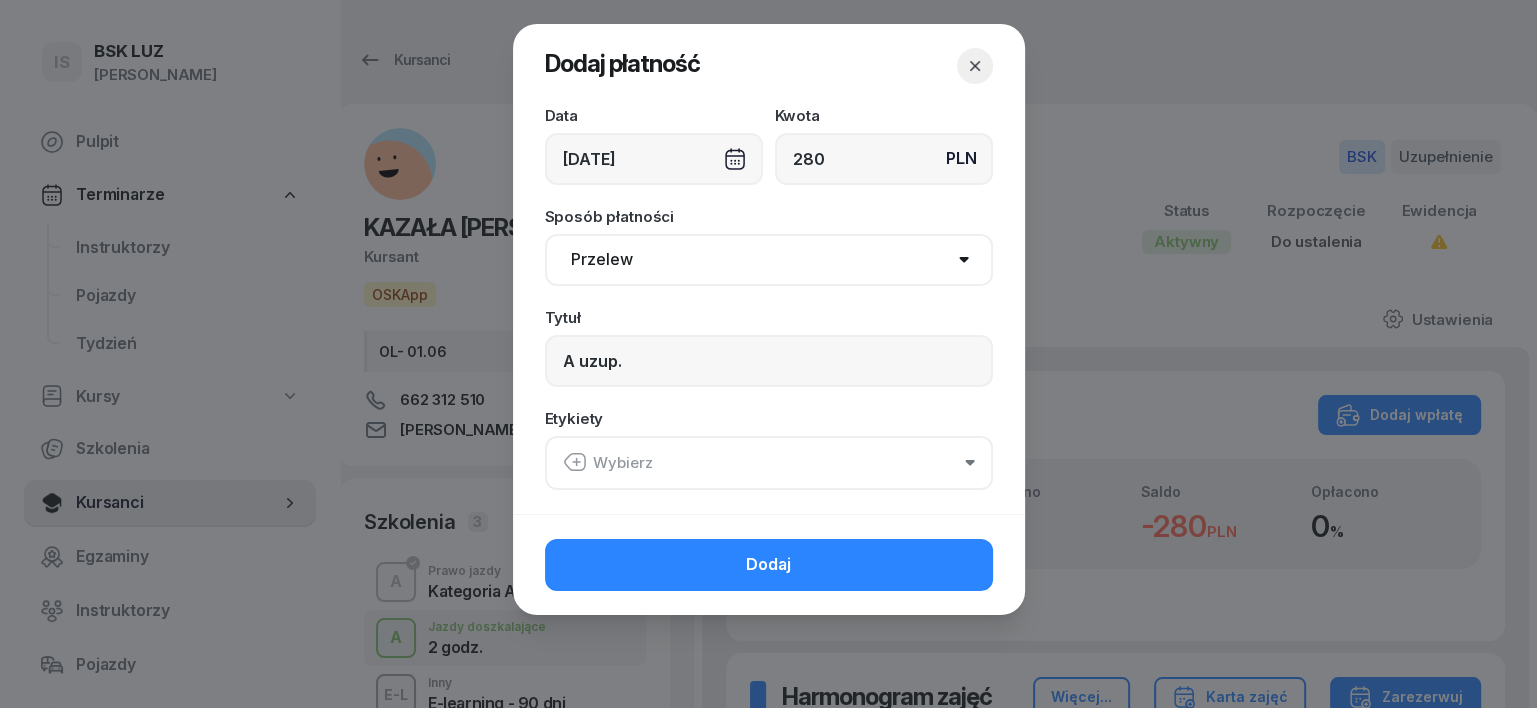 click 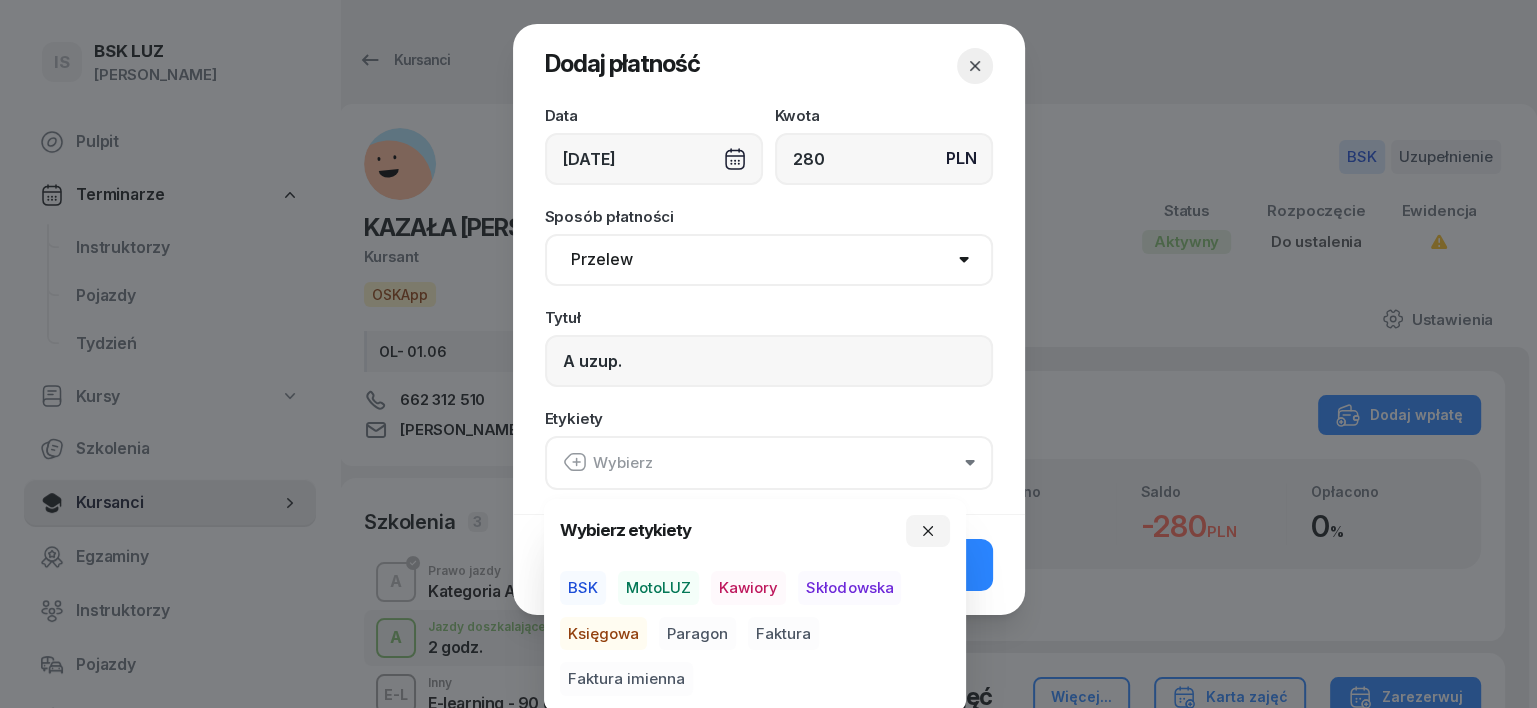 drag, startPoint x: 598, startPoint y: 581, endPoint x: 602, endPoint y: 612, distance: 31.257 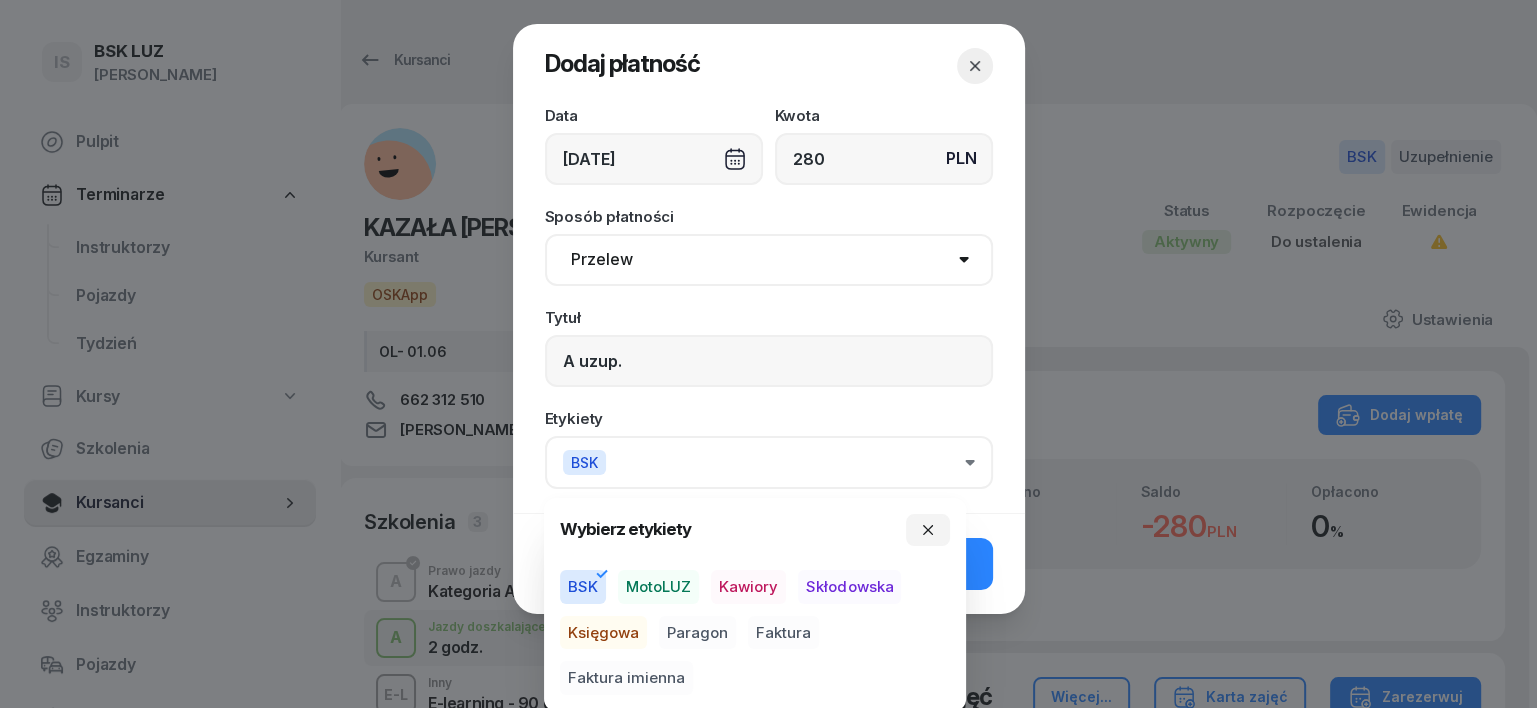 drag, startPoint x: 614, startPoint y: 636, endPoint x: 628, endPoint y: 630, distance: 15.231546 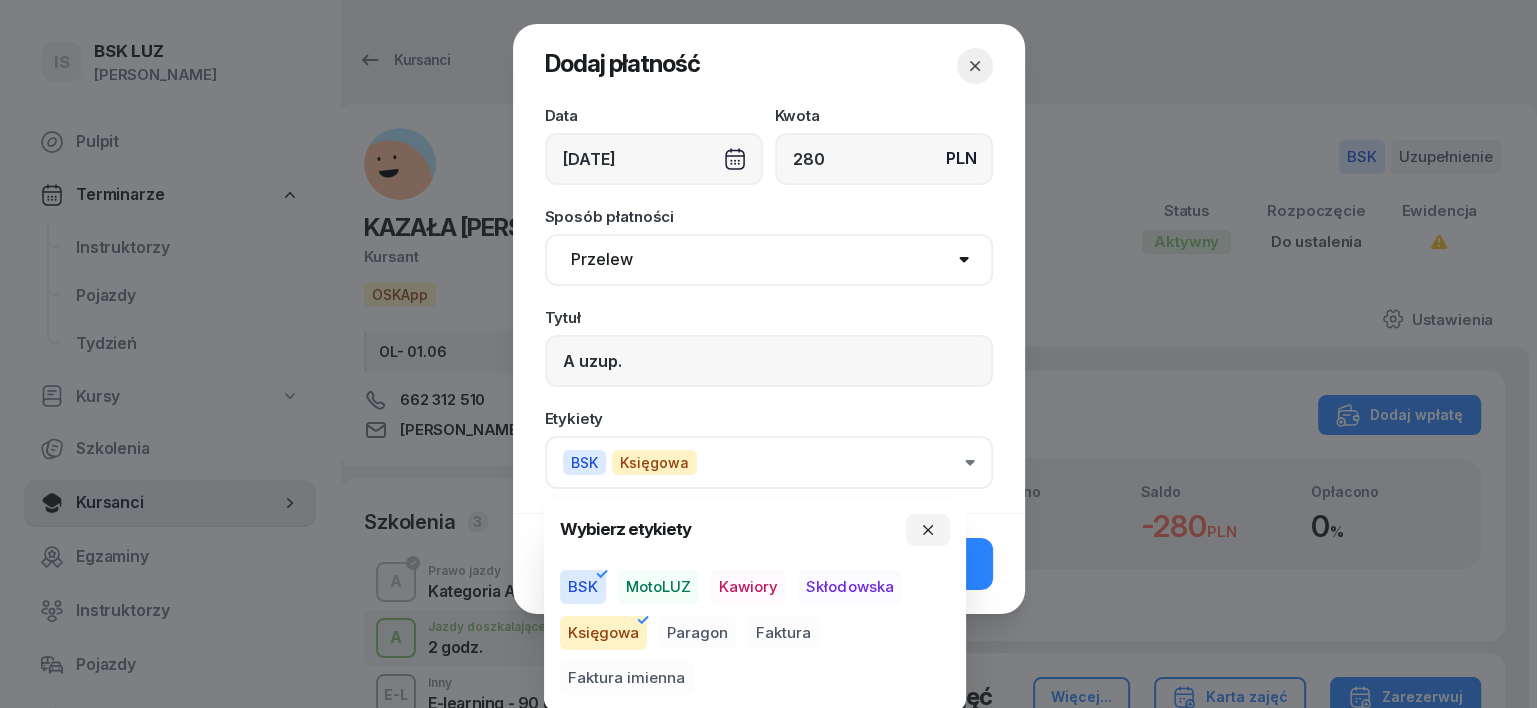click on "Paragon" at bounding box center [697, 633] 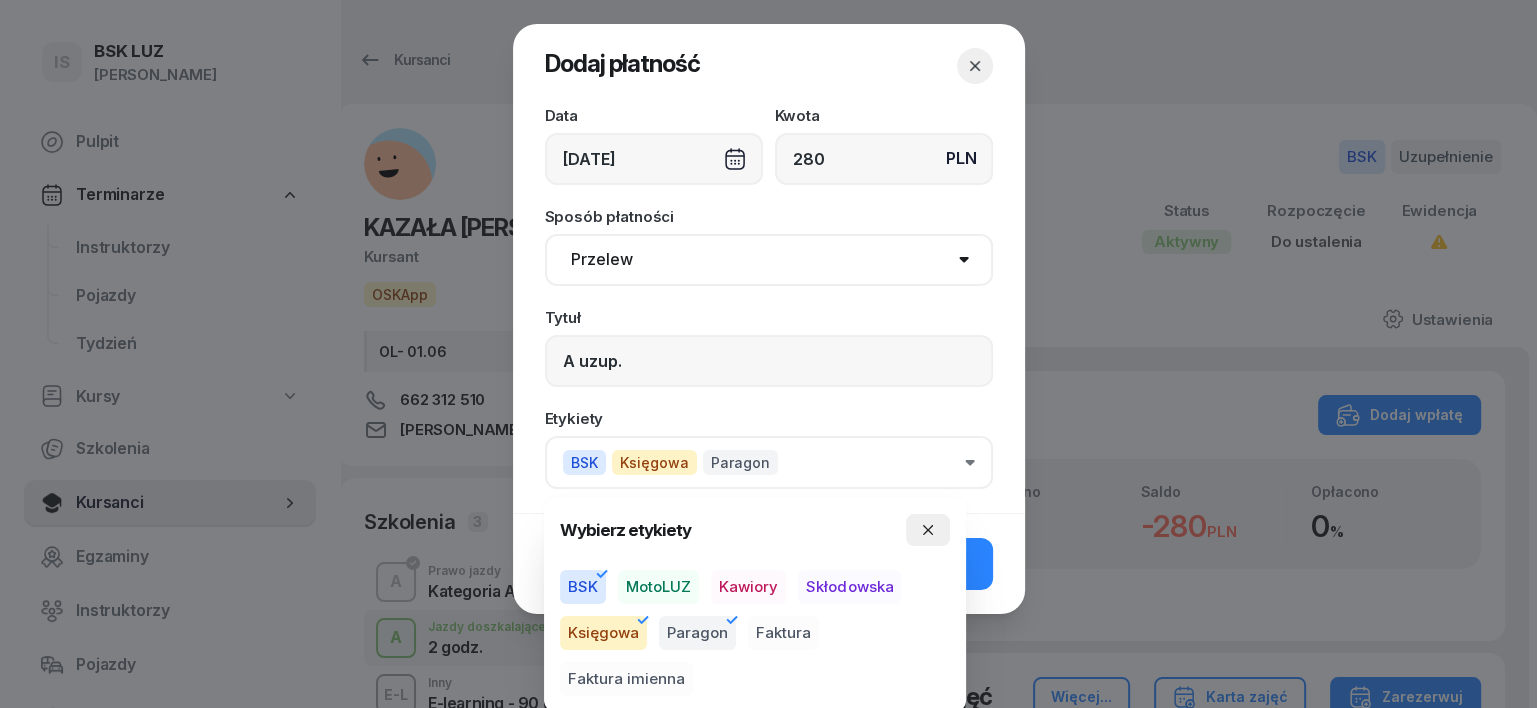 click 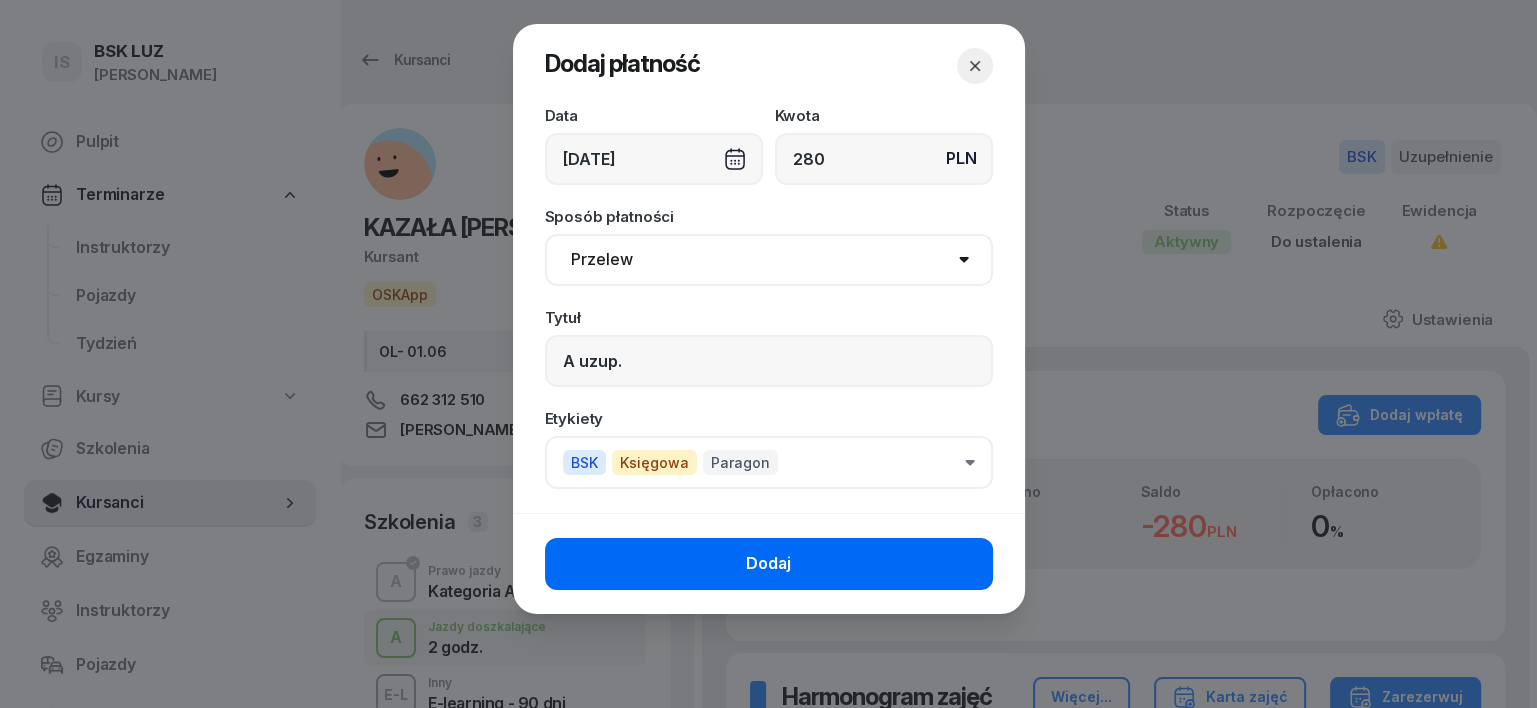 click on "Dodaj" 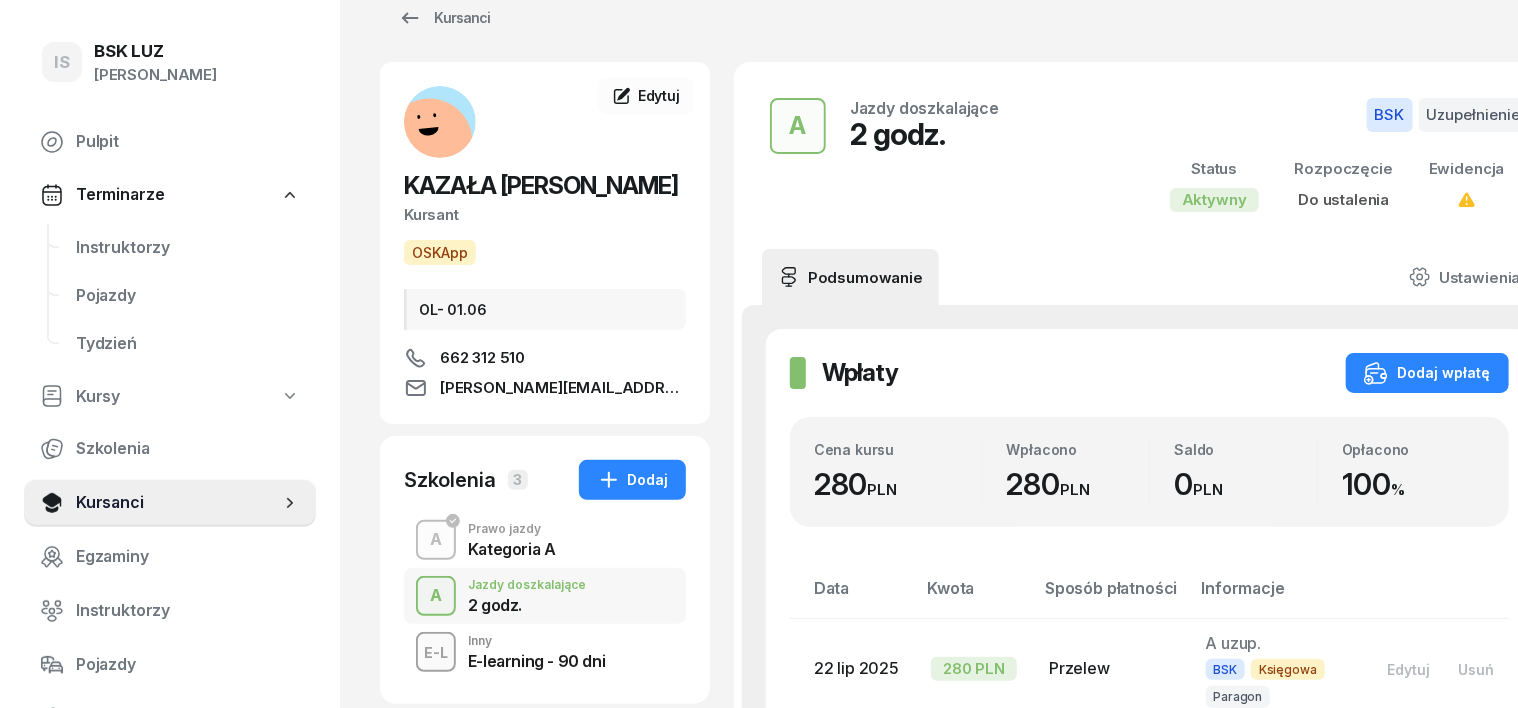 scroll, scrollTop: 0, scrollLeft: 0, axis: both 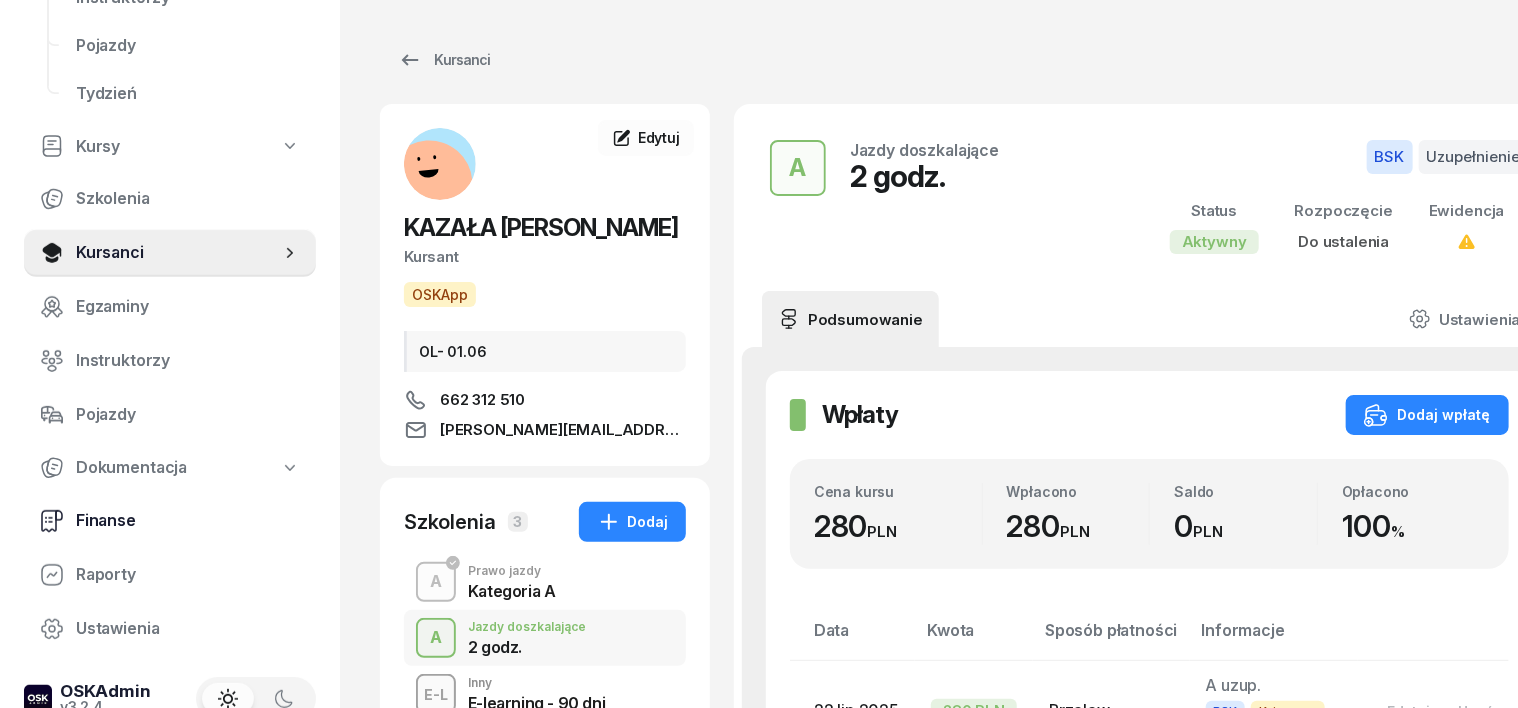 click on "Finanse" at bounding box center (188, 521) 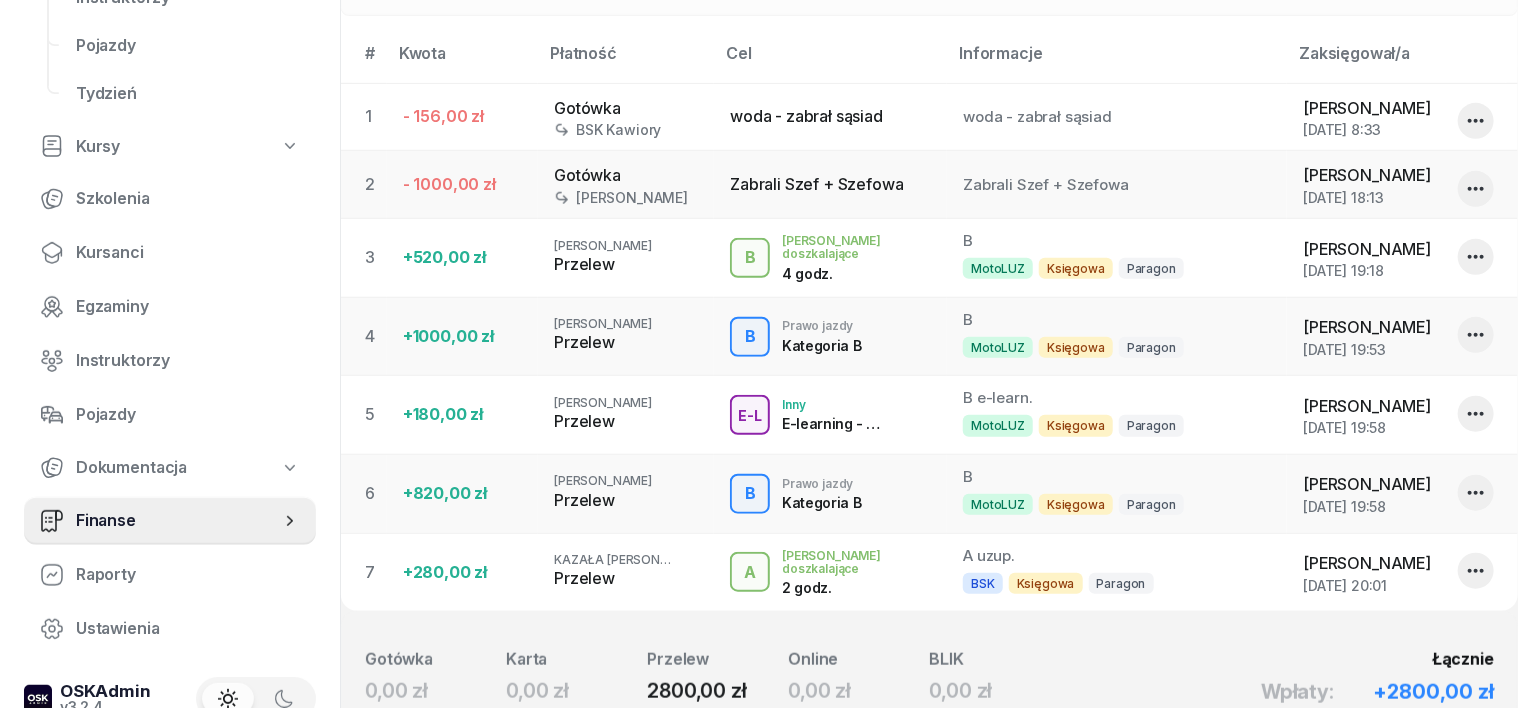 scroll, scrollTop: 624, scrollLeft: 0, axis: vertical 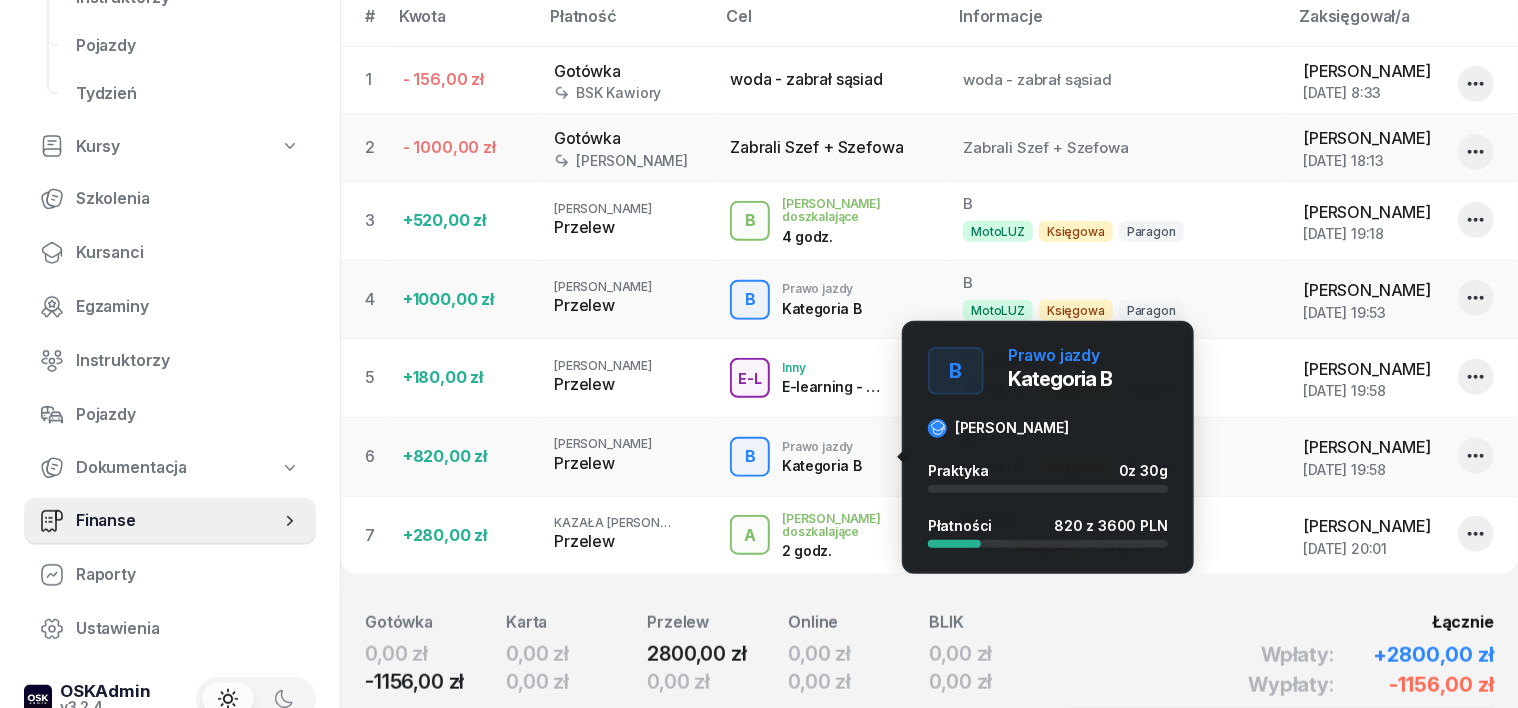 click on "B" at bounding box center [750, 457] 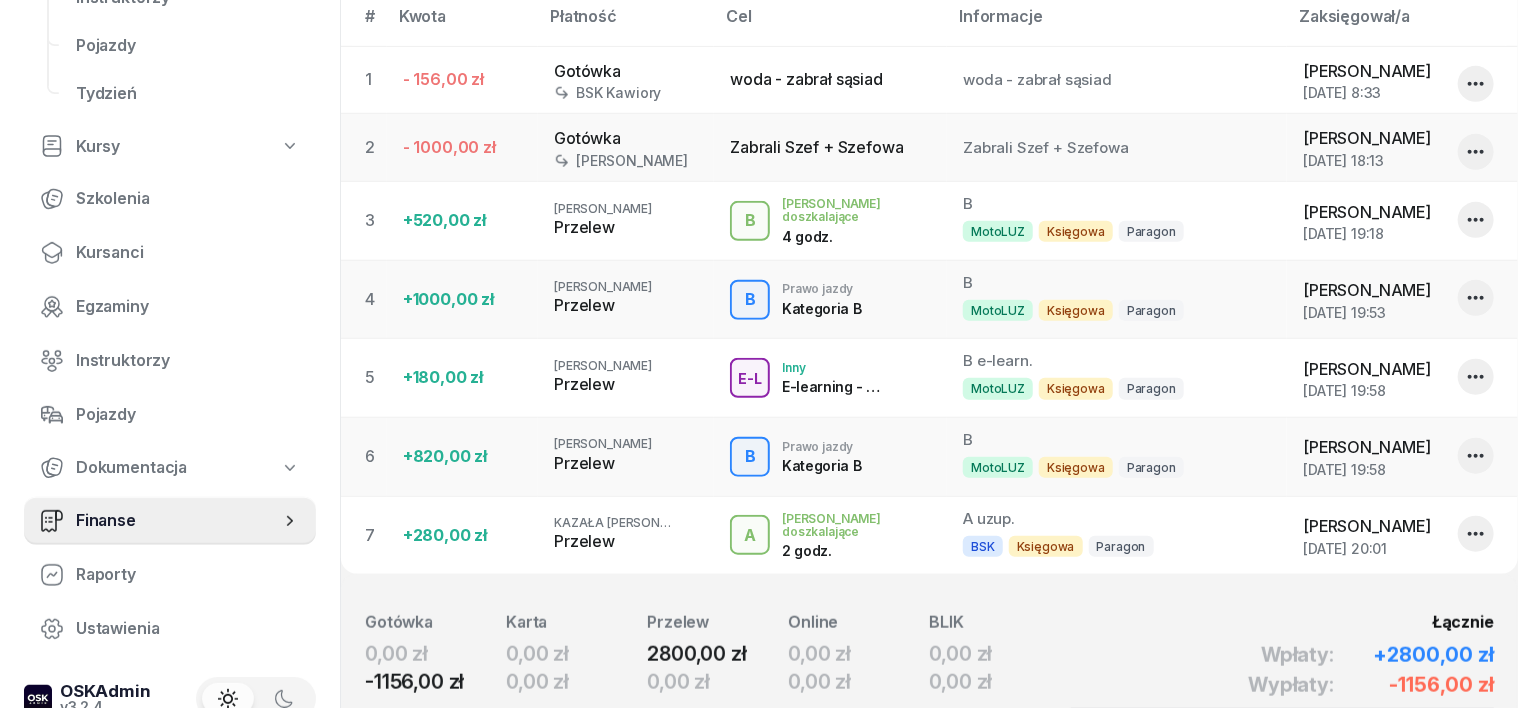 click on "B" at bounding box center [750, 457] 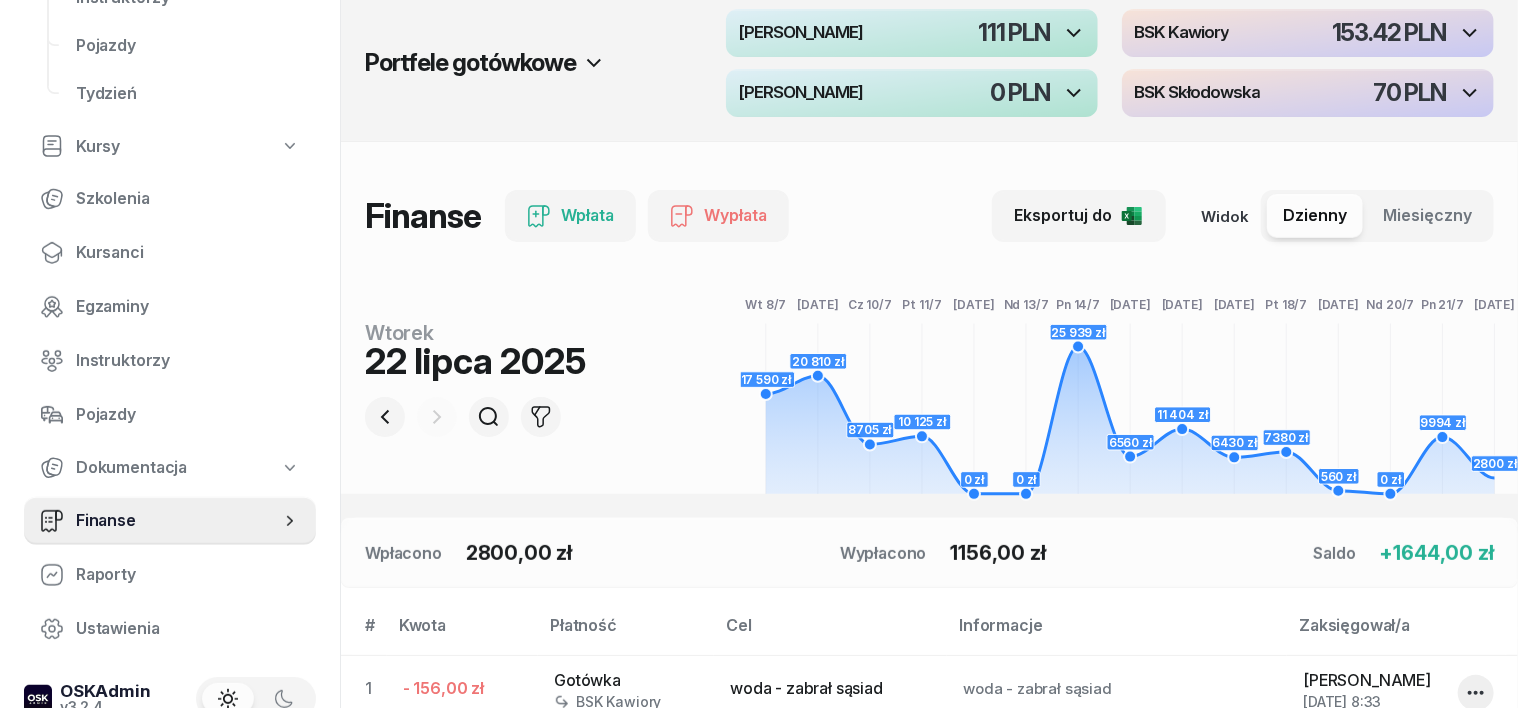 scroll, scrollTop: 0, scrollLeft: 0, axis: both 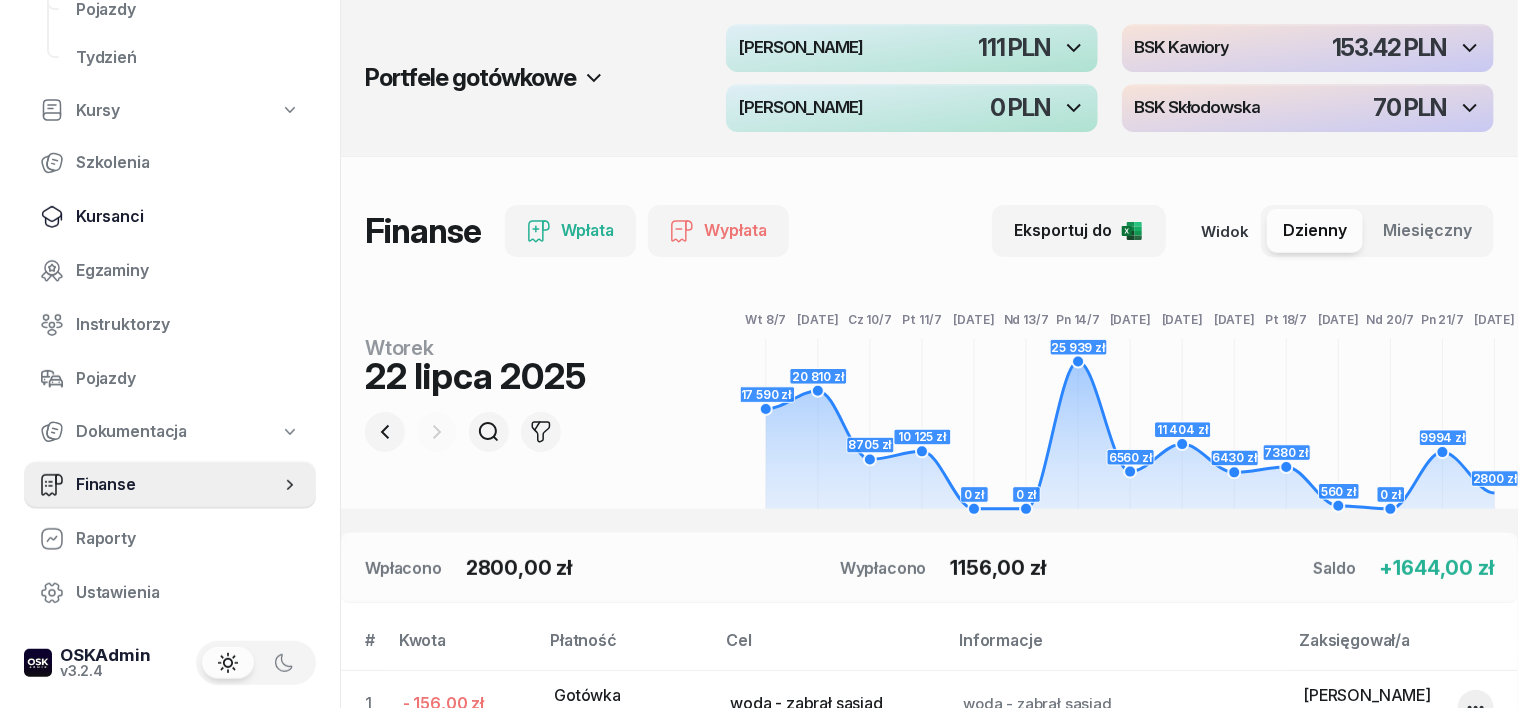 click on "Kursanci" at bounding box center (188, 217) 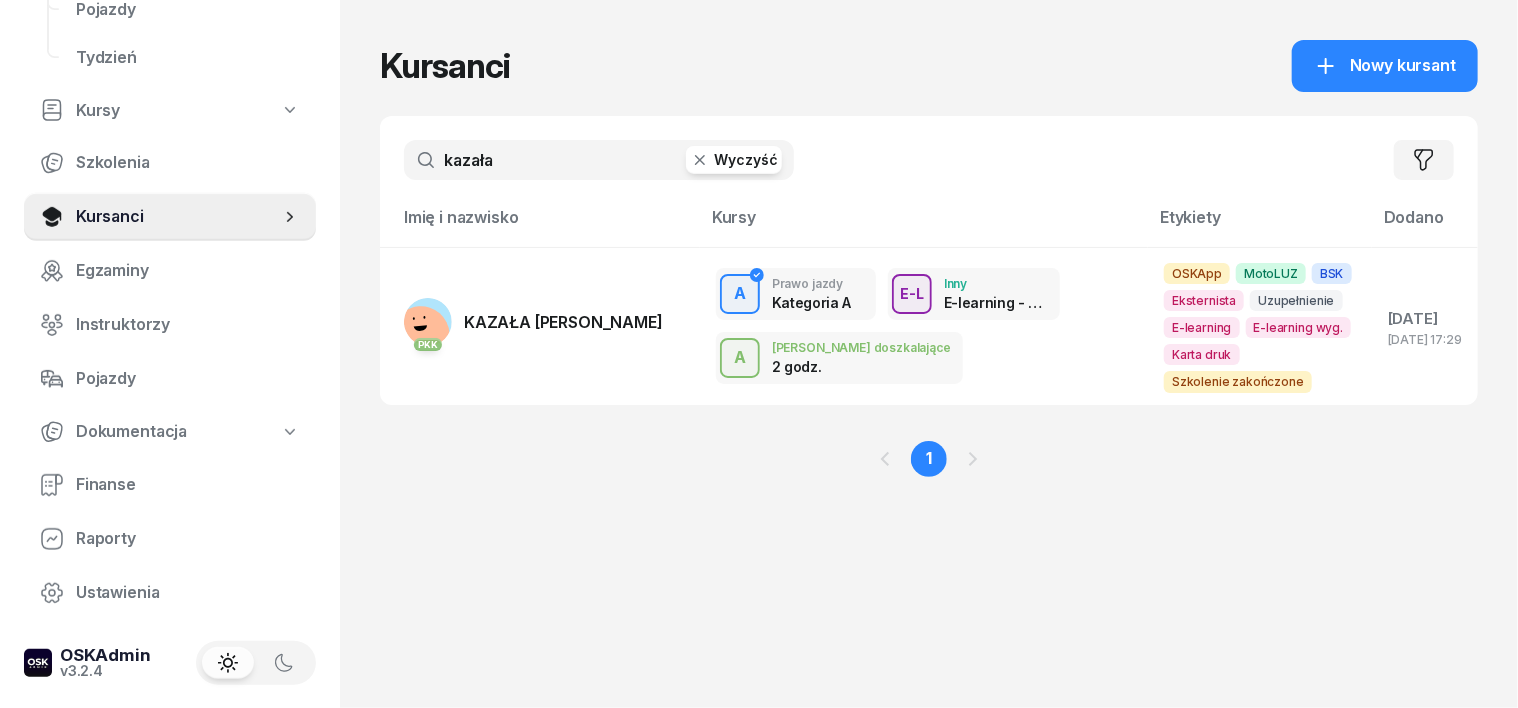 drag, startPoint x: 659, startPoint y: 160, endPoint x: 651, endPoint y: 171, distance: 13.601471 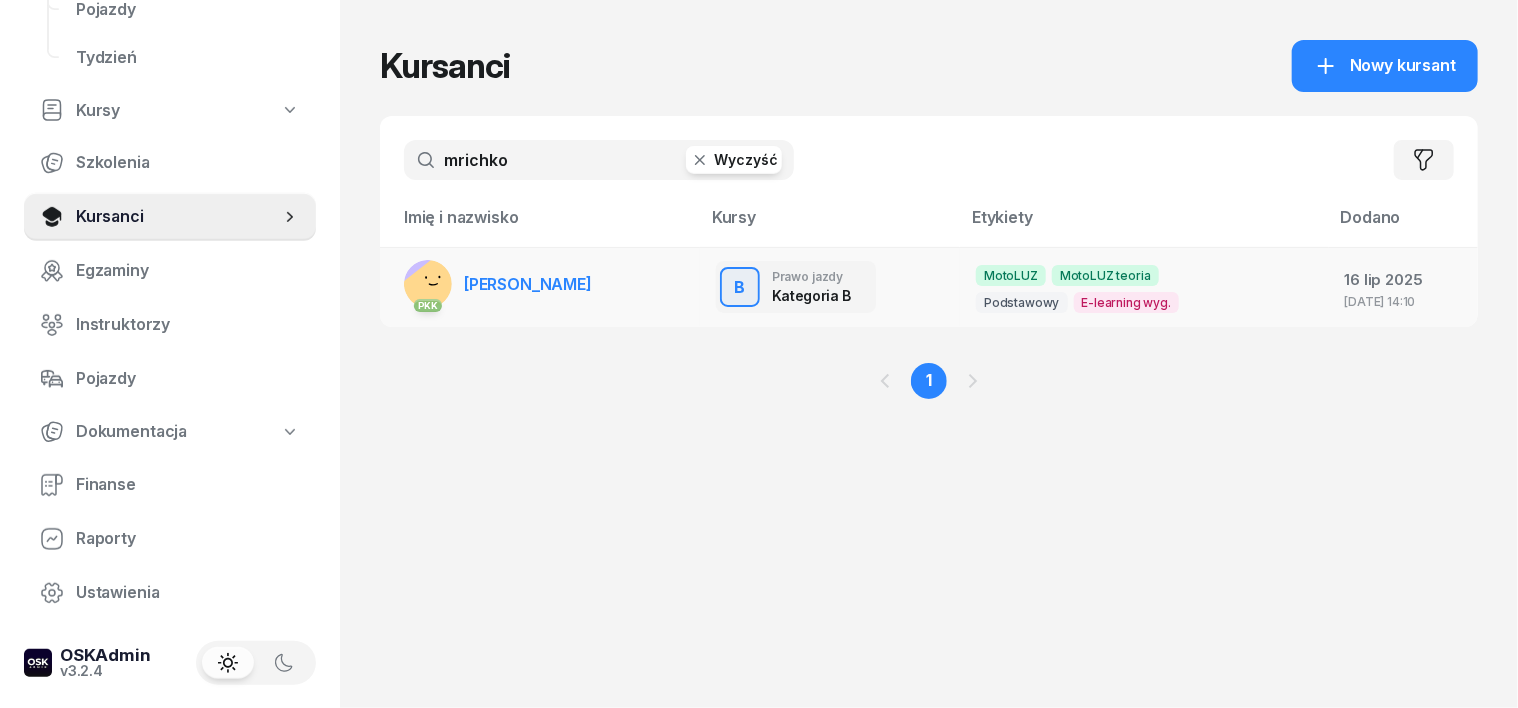 type on "mrichko" 